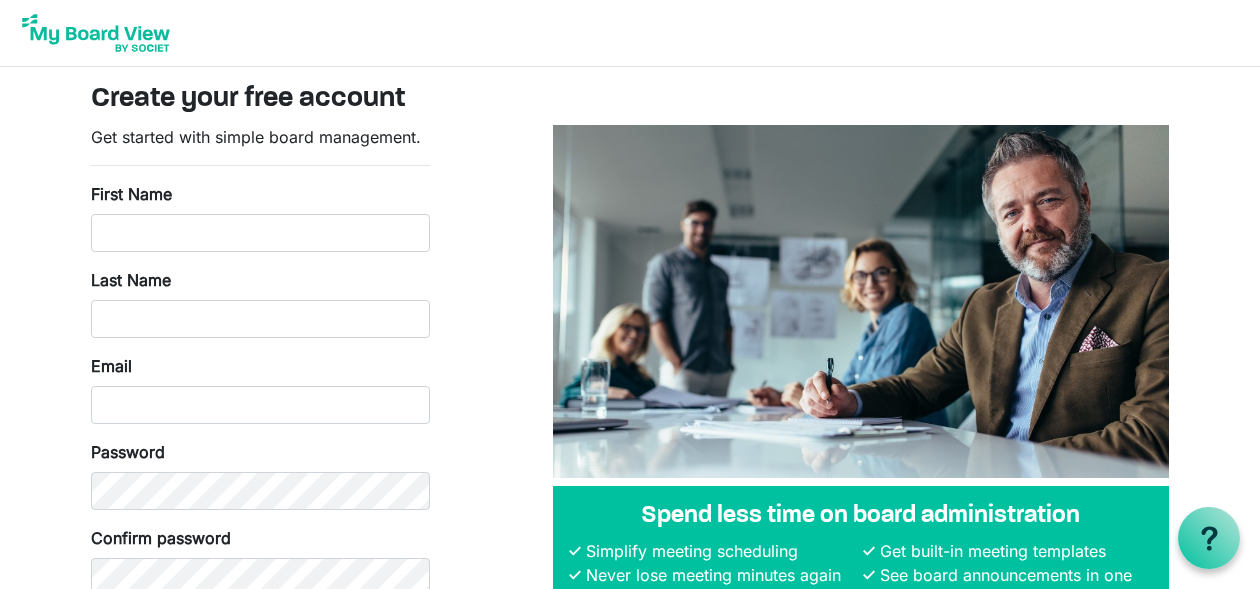 scroll, scrollTop: 0, scrollLeft: 0, axis: both 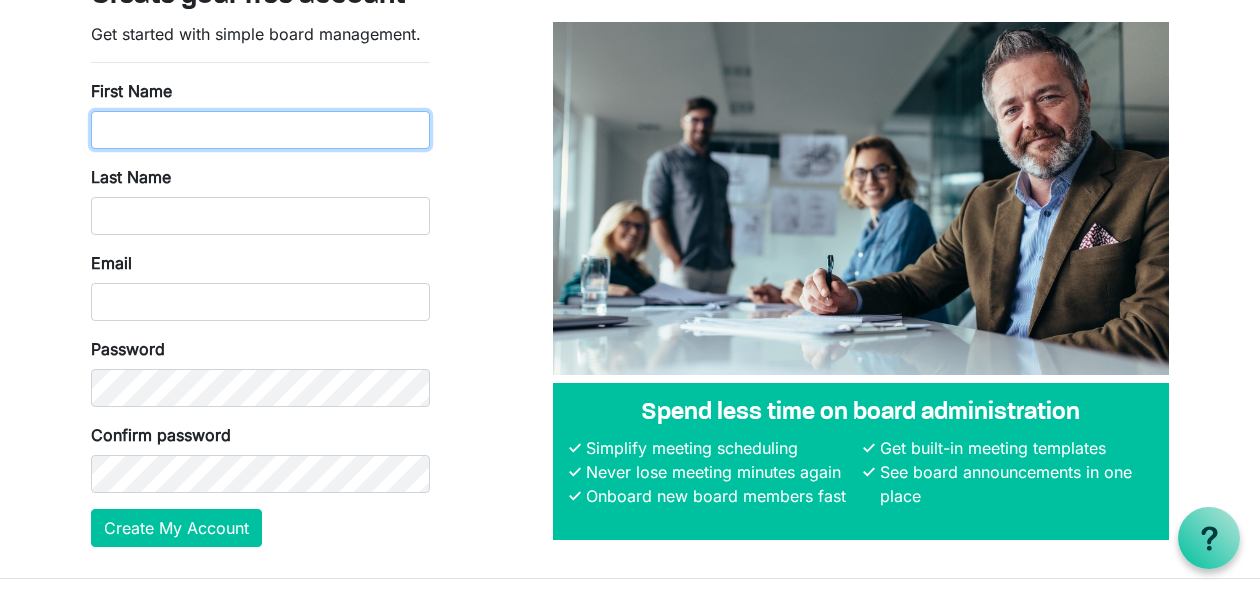 click on "First Name" at bounding box center (260, 130) 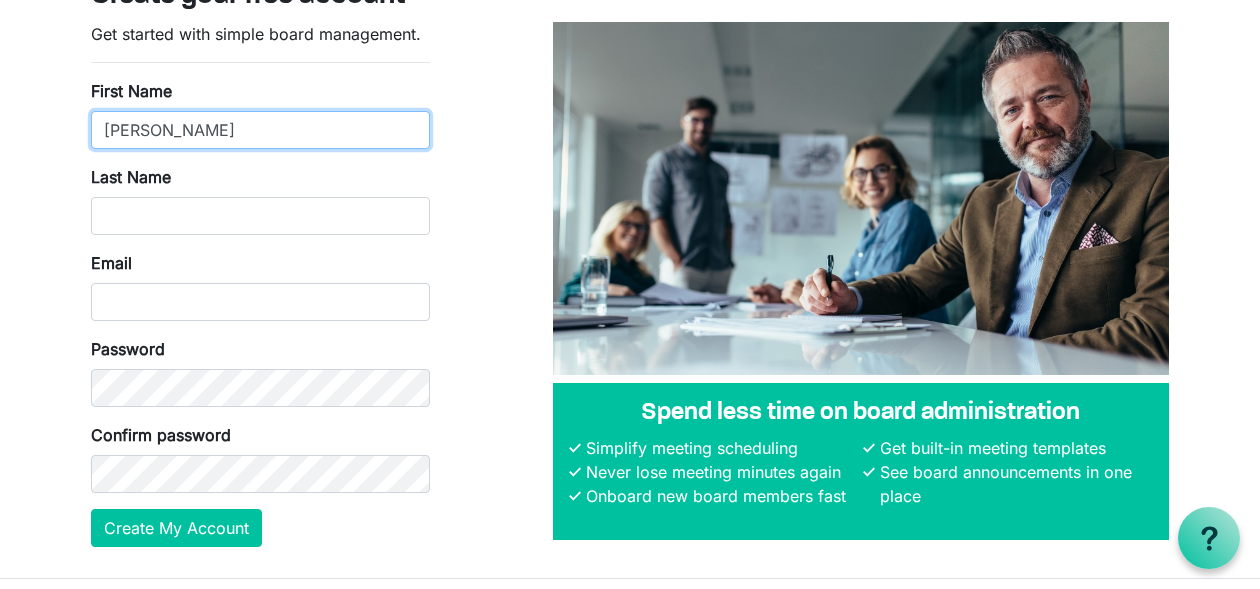 type on "Tristan" 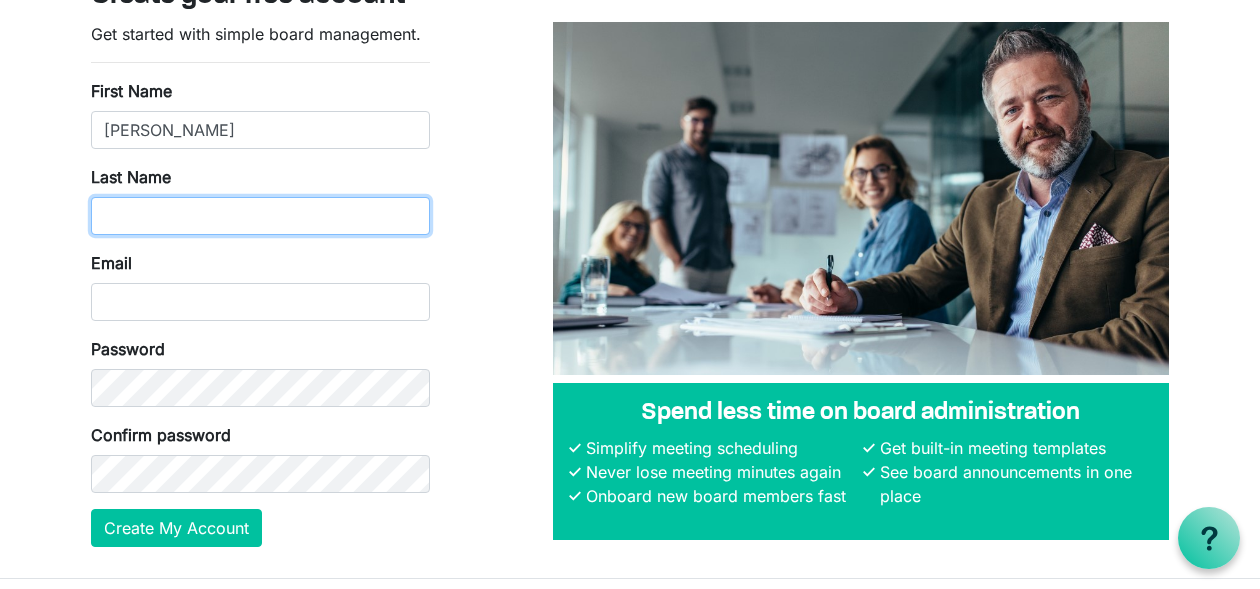 type on "Boisvert" 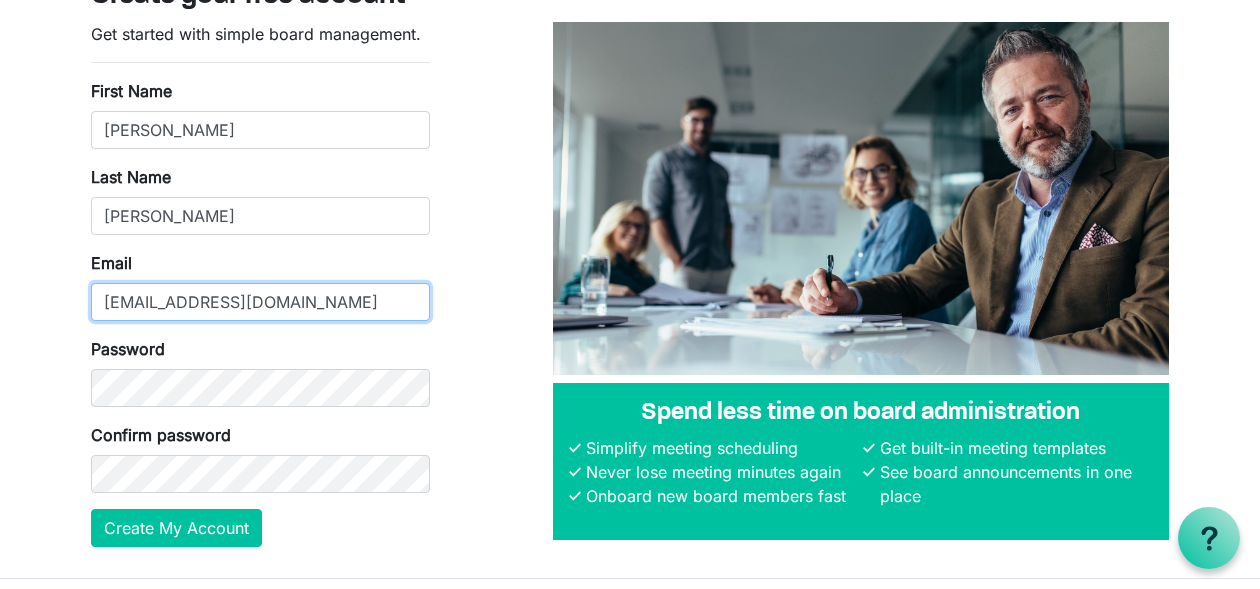 click on "boisverttristan@gmail.com" at bounding box center (260, 302) 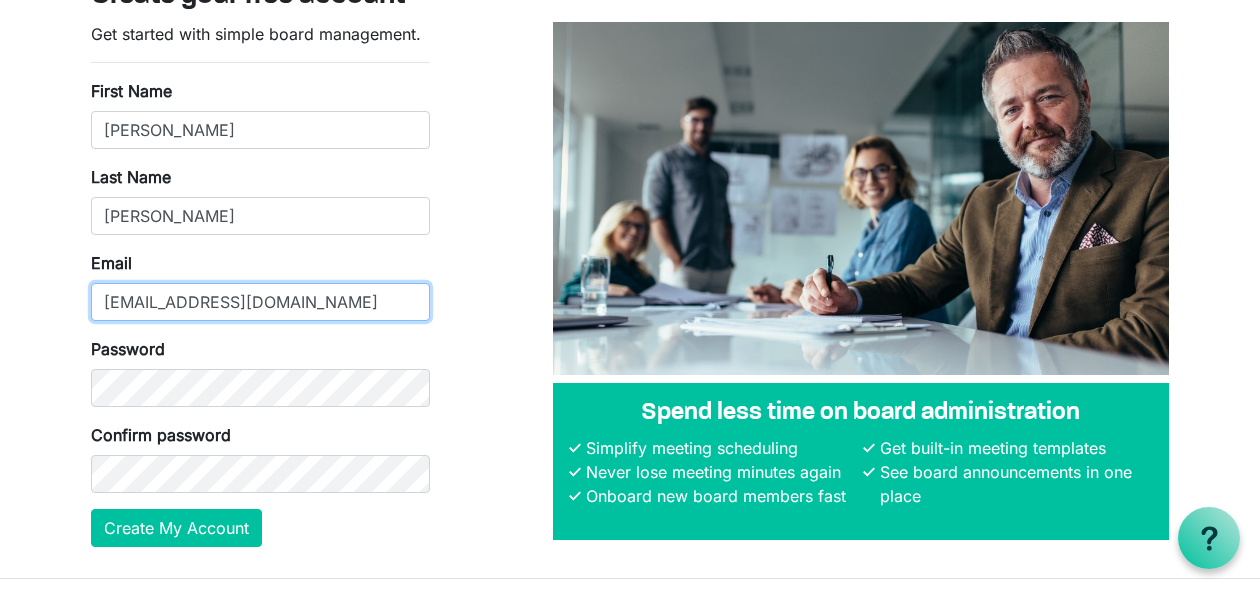 type on "m.director@pentictonartscouncil.com" 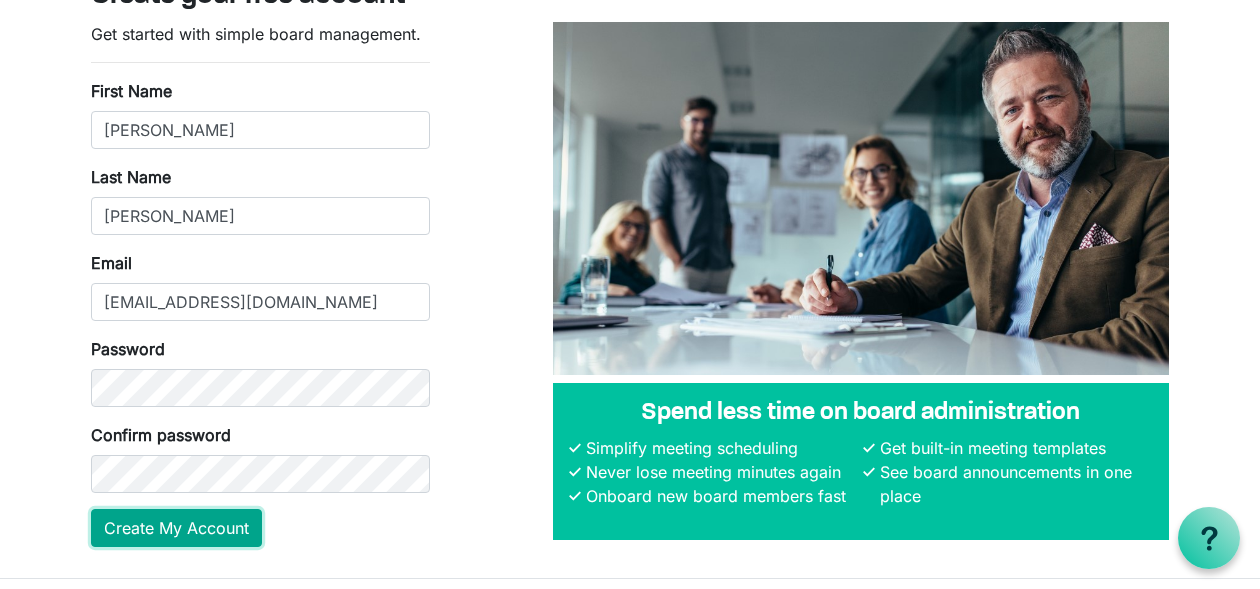click on "Create My Account" at bounding box center [176, 528] 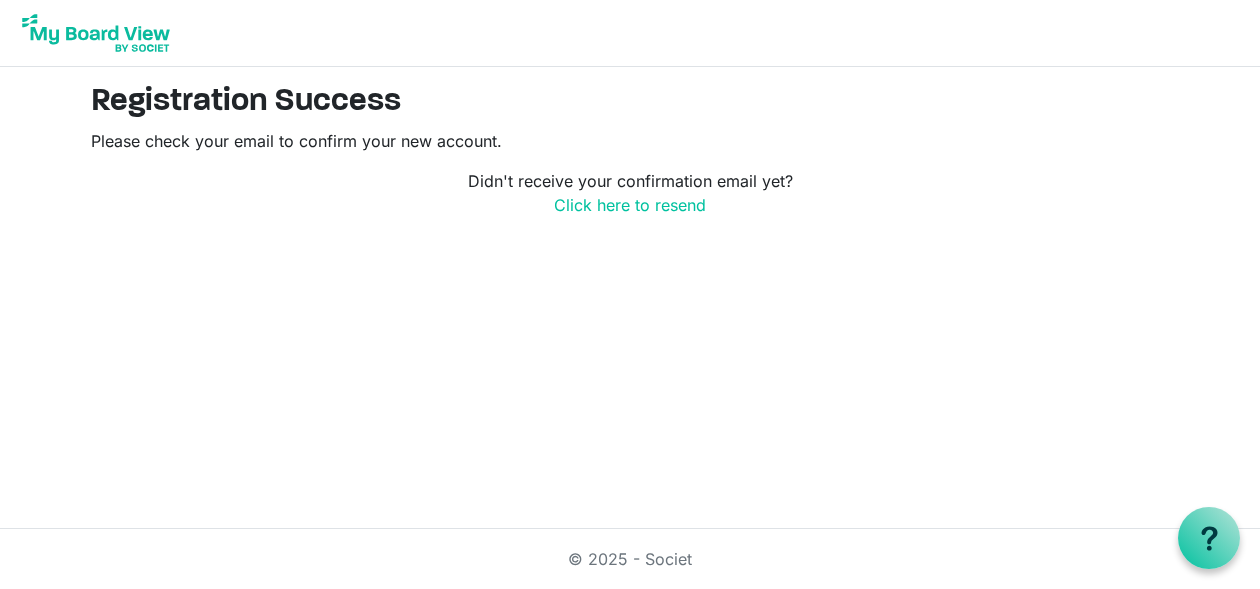 scroll, scrollTop: 0, scrollLeft: 0, axis: both 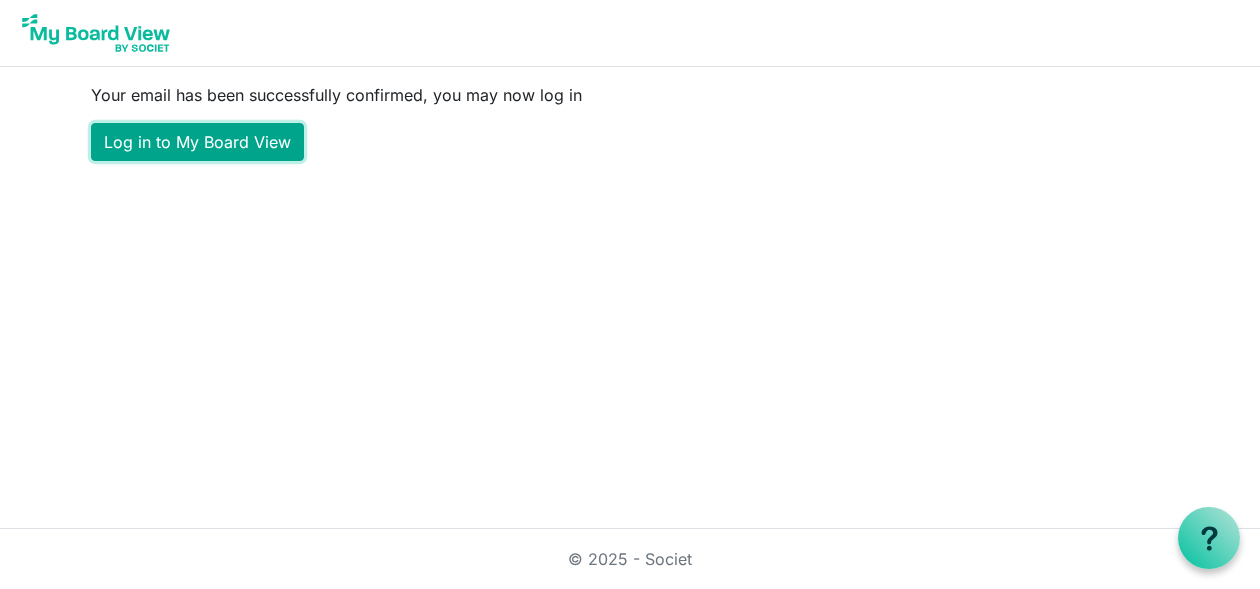 click on "Log in to My Board View" at bounding box center (197, 142) 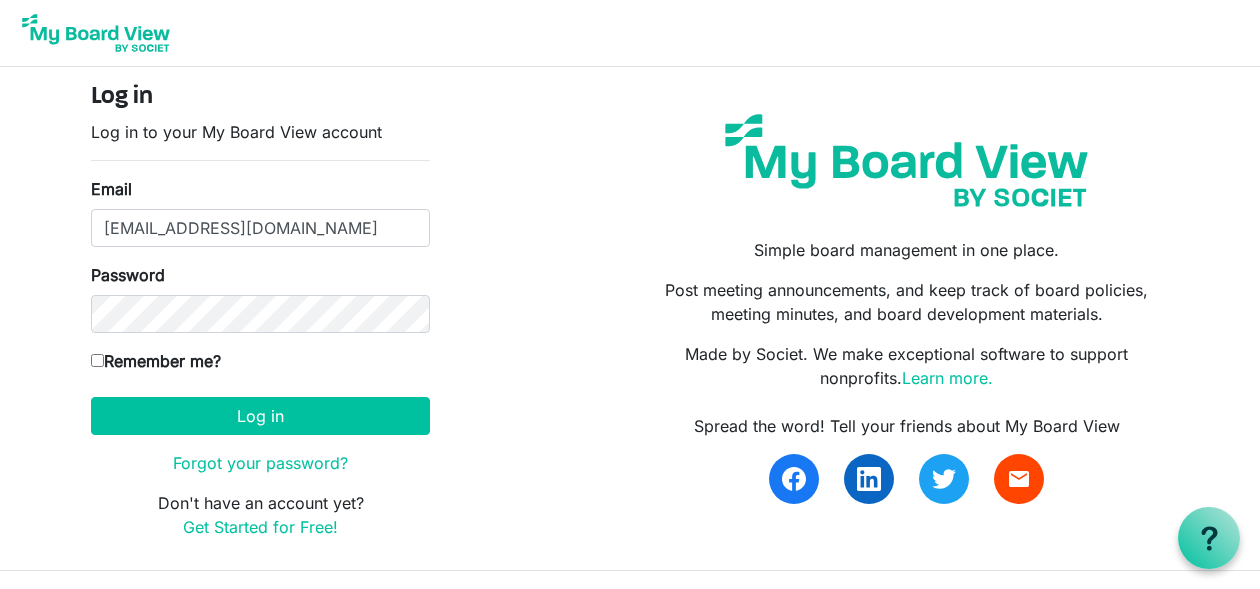 scroll, scrollTop: 0, scrollLeft: 0, axis: both 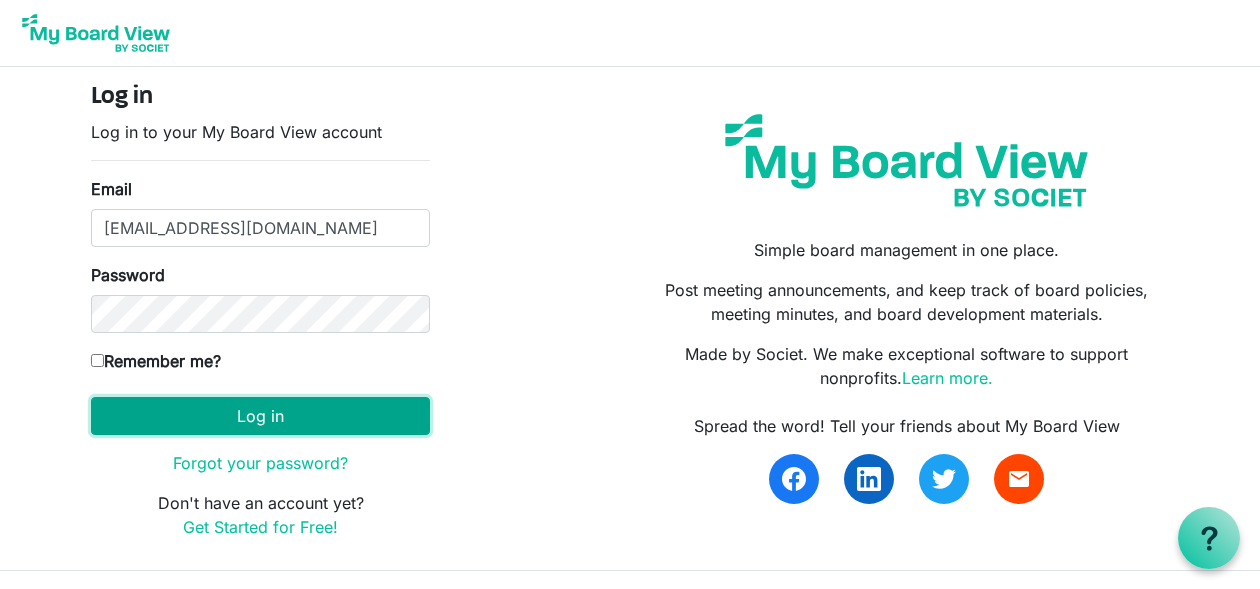 click on "Log in" at bounding box center [260, 416] 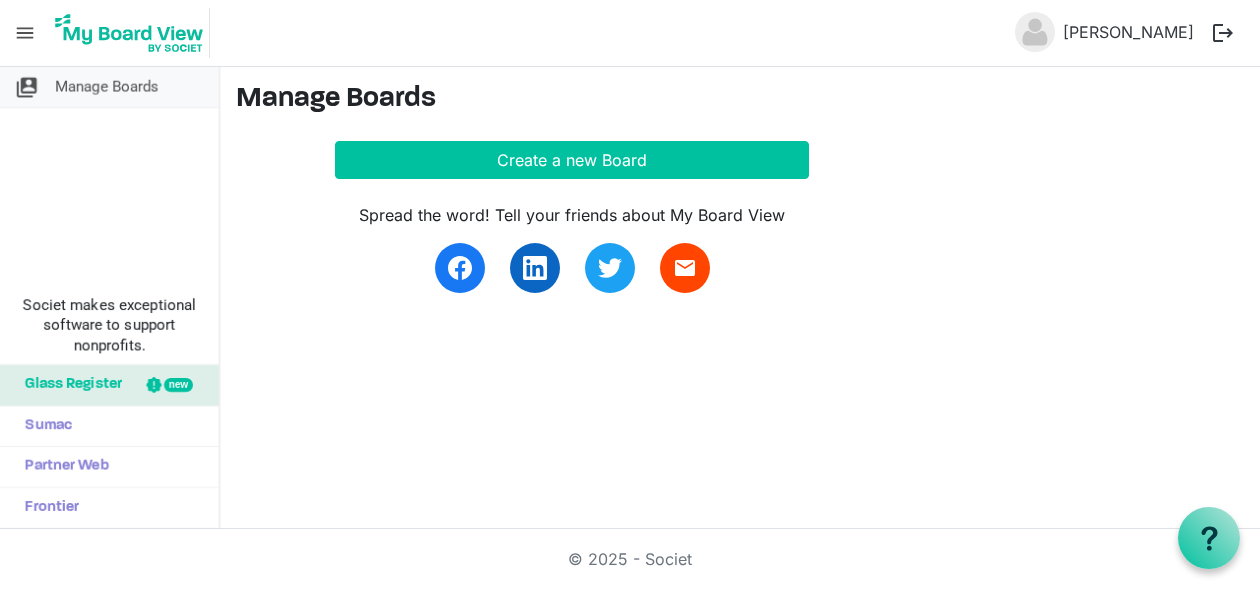 scroll, scrollTop: 0, scrollLeft: 0, axis: both 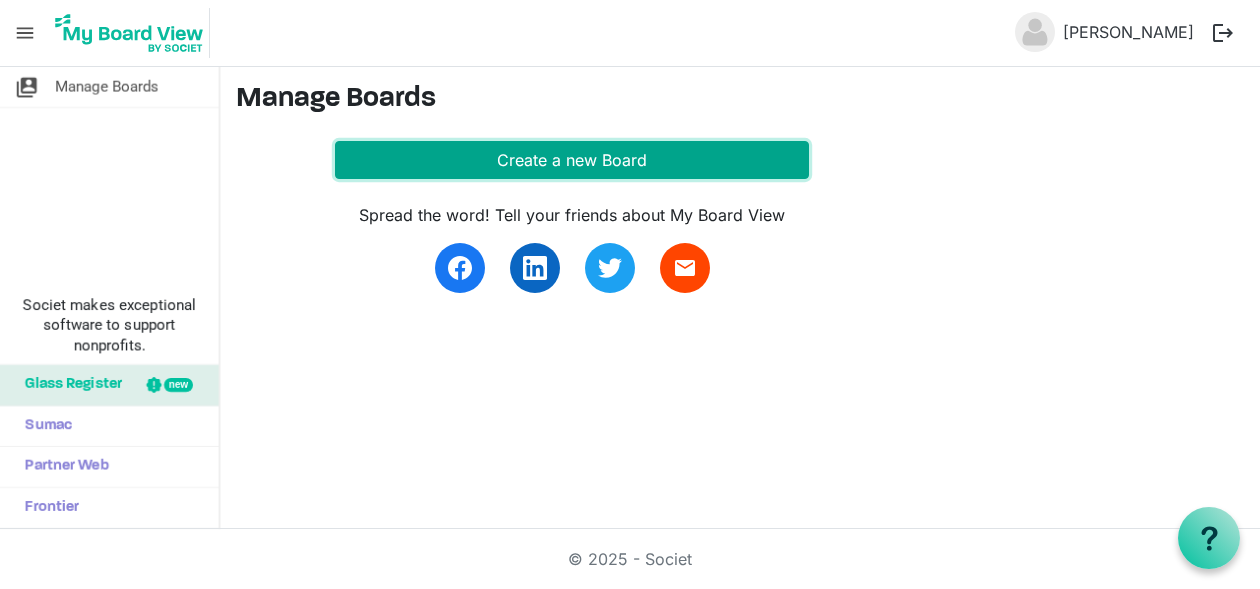 click on "Create a new Board" at bounding box center (572, 160) 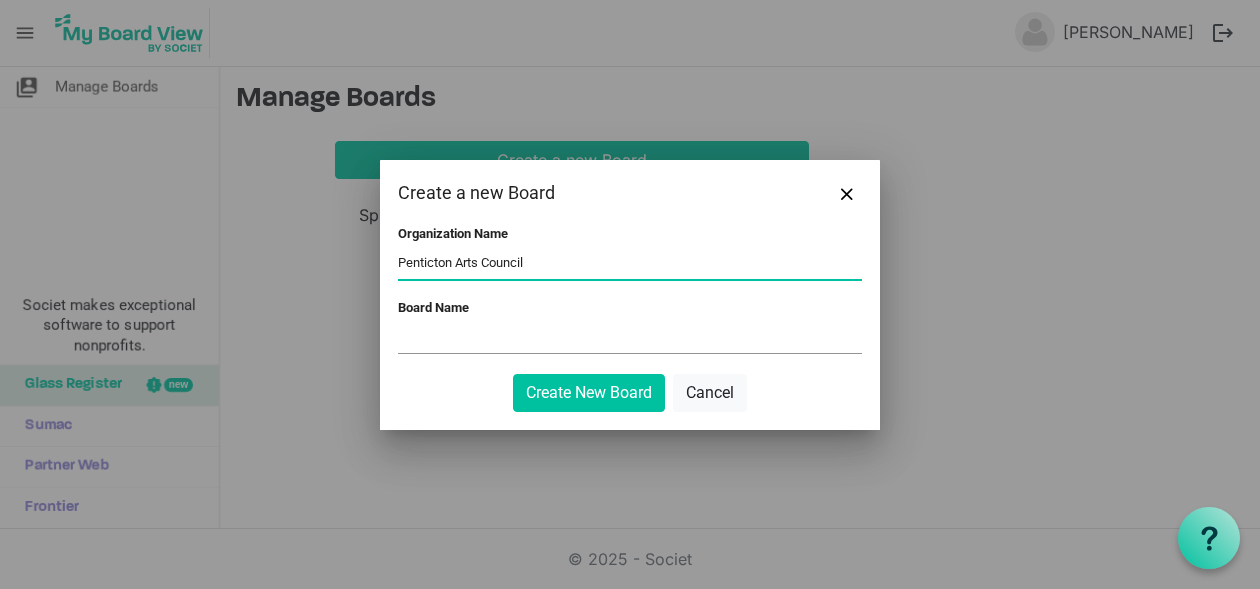type on "Penticton Arts Council" 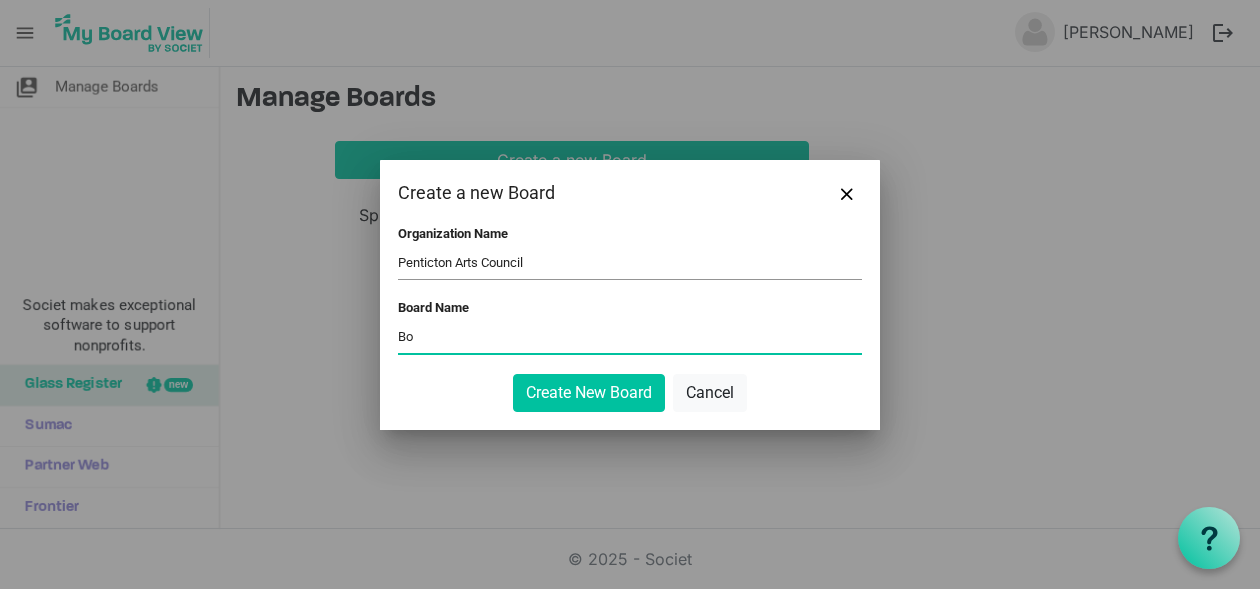 type on "B" 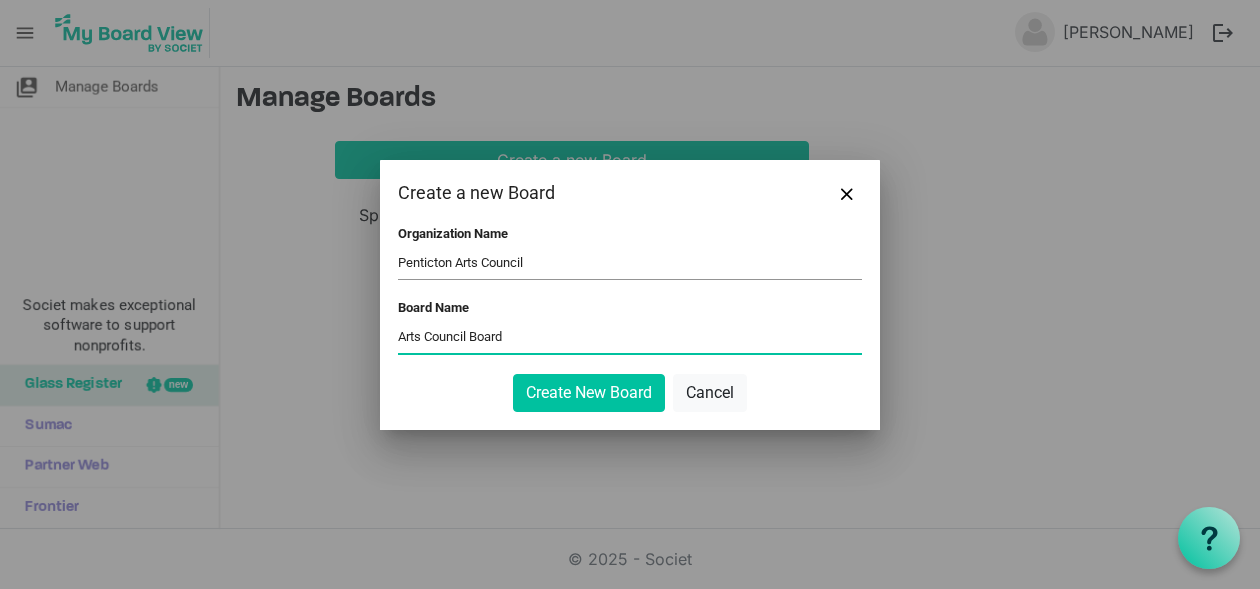 drag, startPoint x: 475, startPoint y: 343, endPoint x: 345, endPoint y: 343, distance: 130 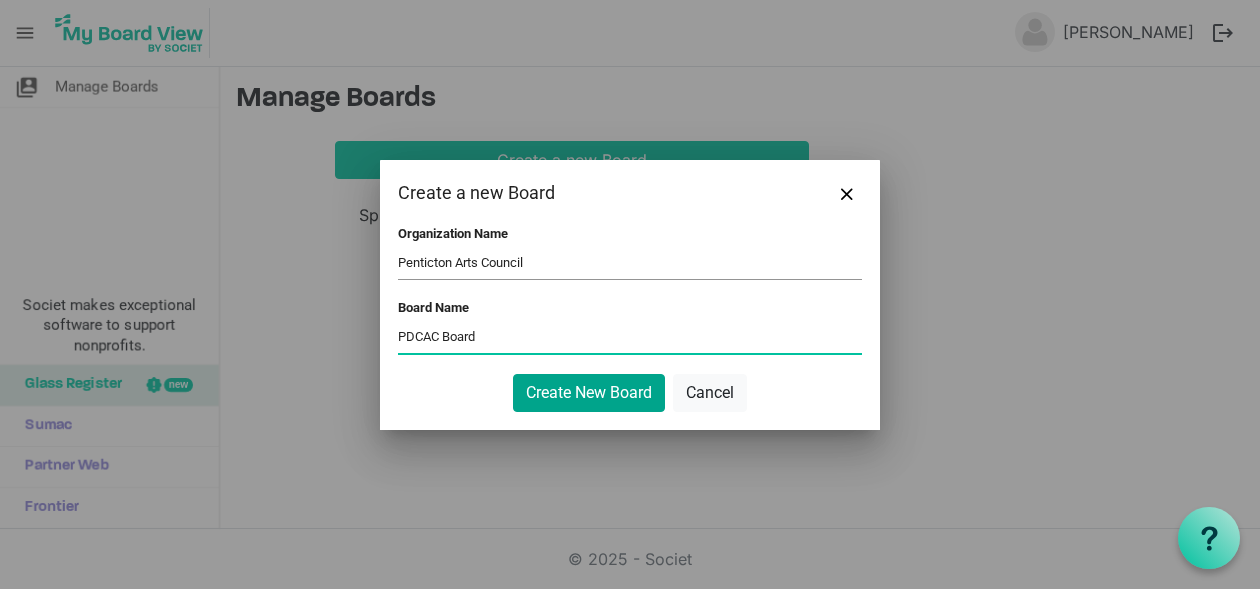 type on "PDCAC Board" 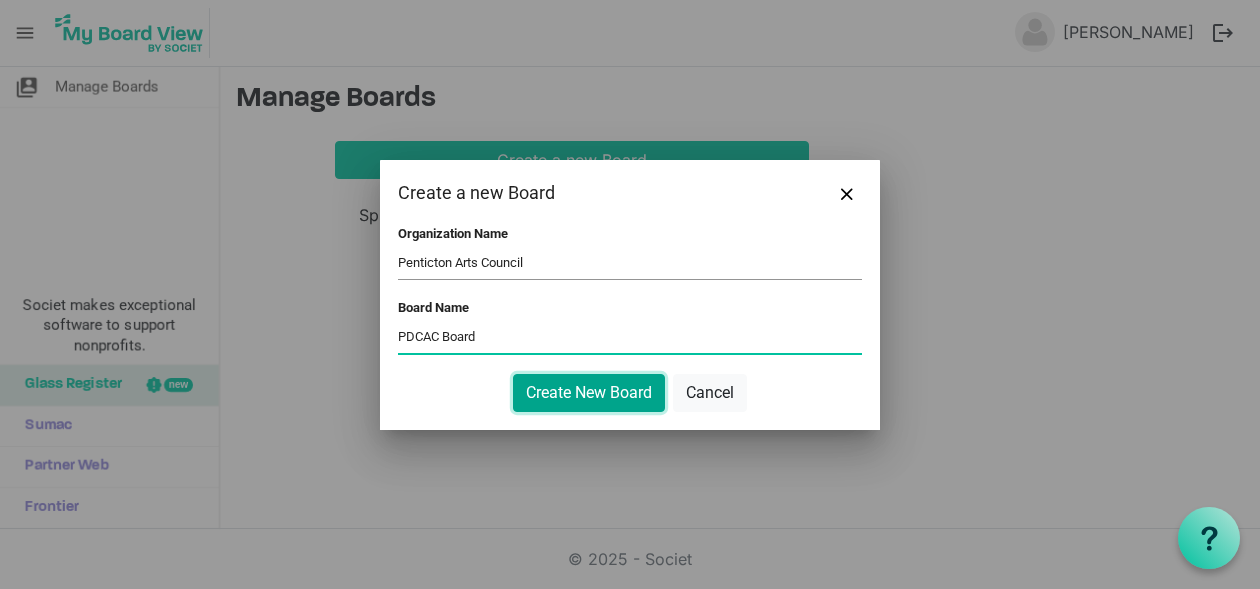 click on "Create New Board" at bounding box center (589, 393) 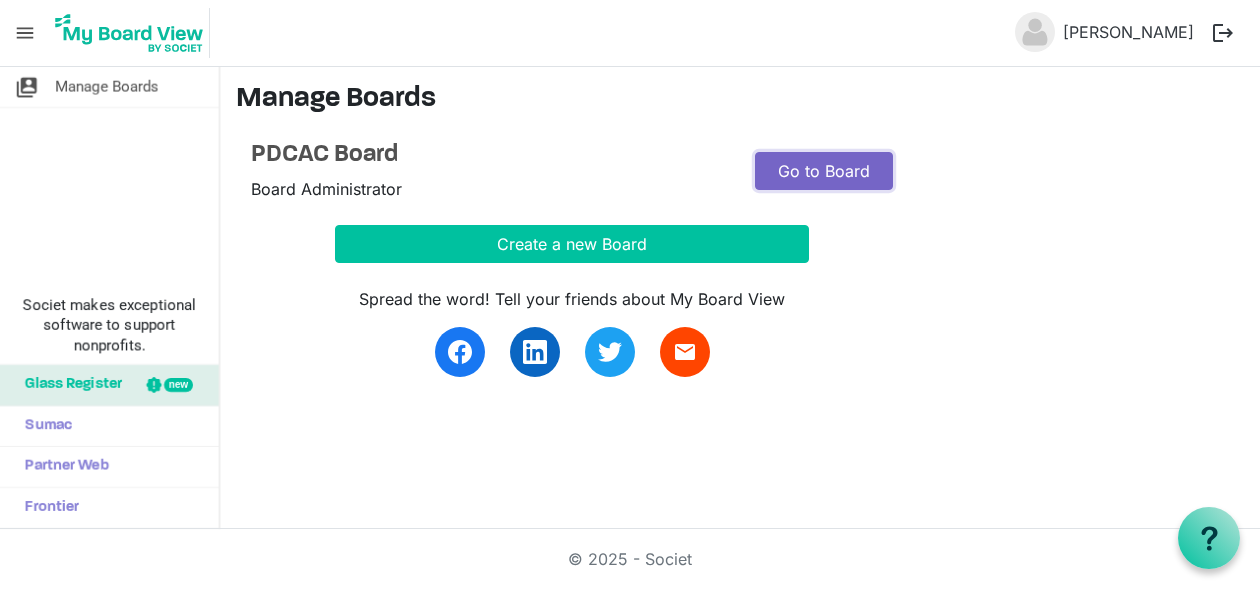 click on "Go to Board" at bounding box center (824, 171) 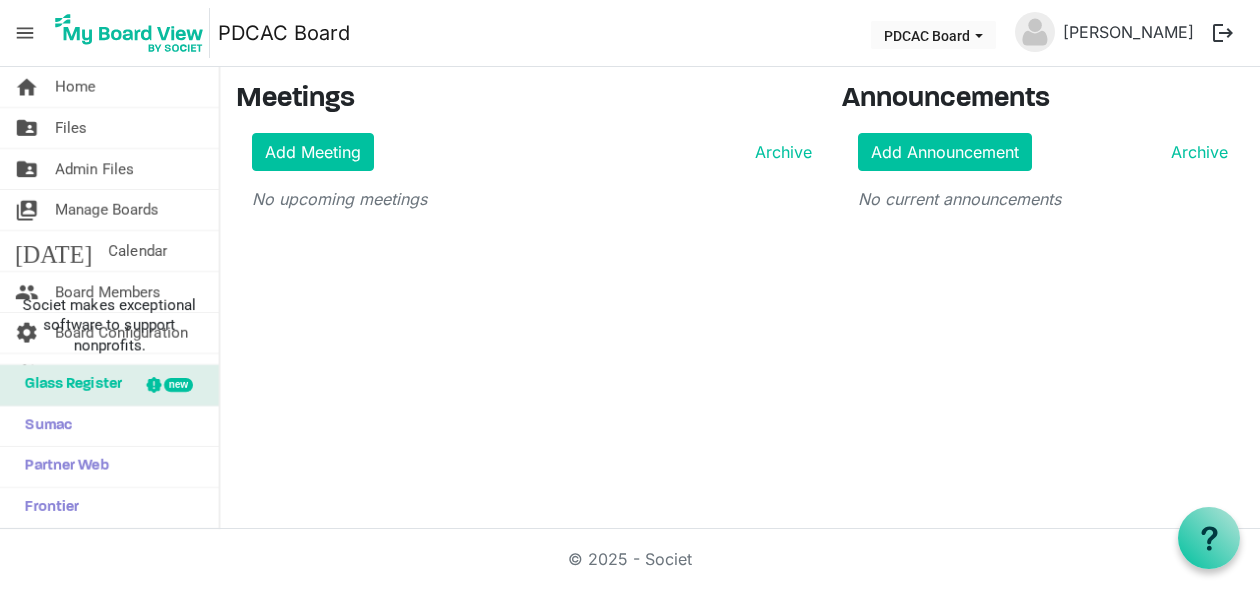scroll, scrollTop: 0, scrollLeft: 0, axis: both 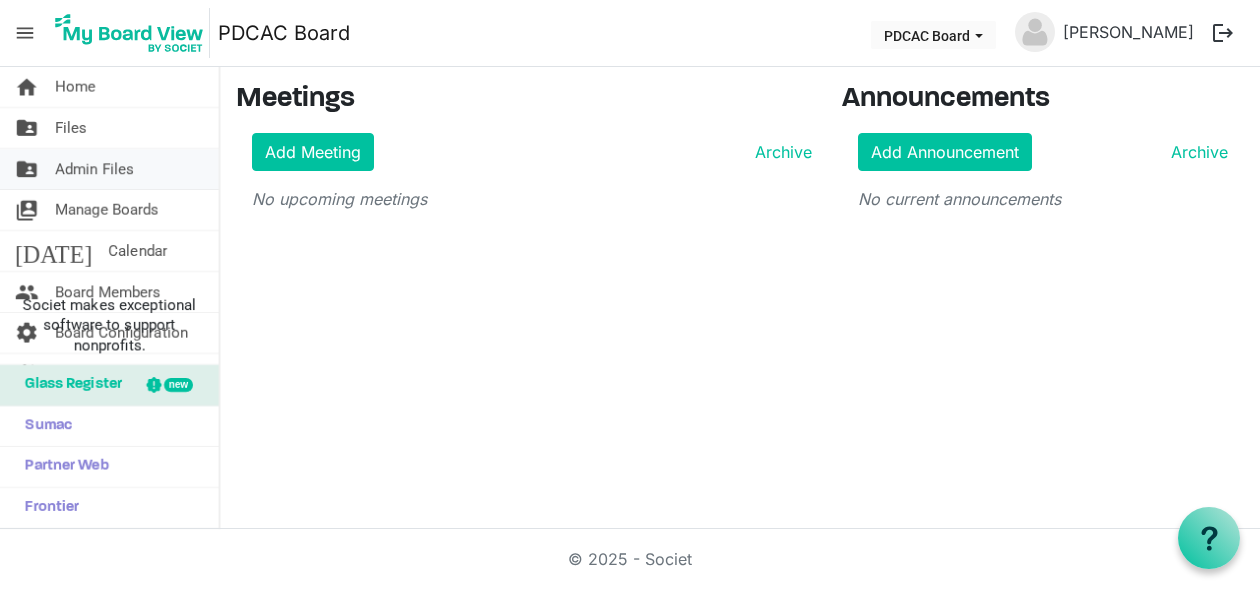 click on "Admin Files" at bounding box center [94, 169] 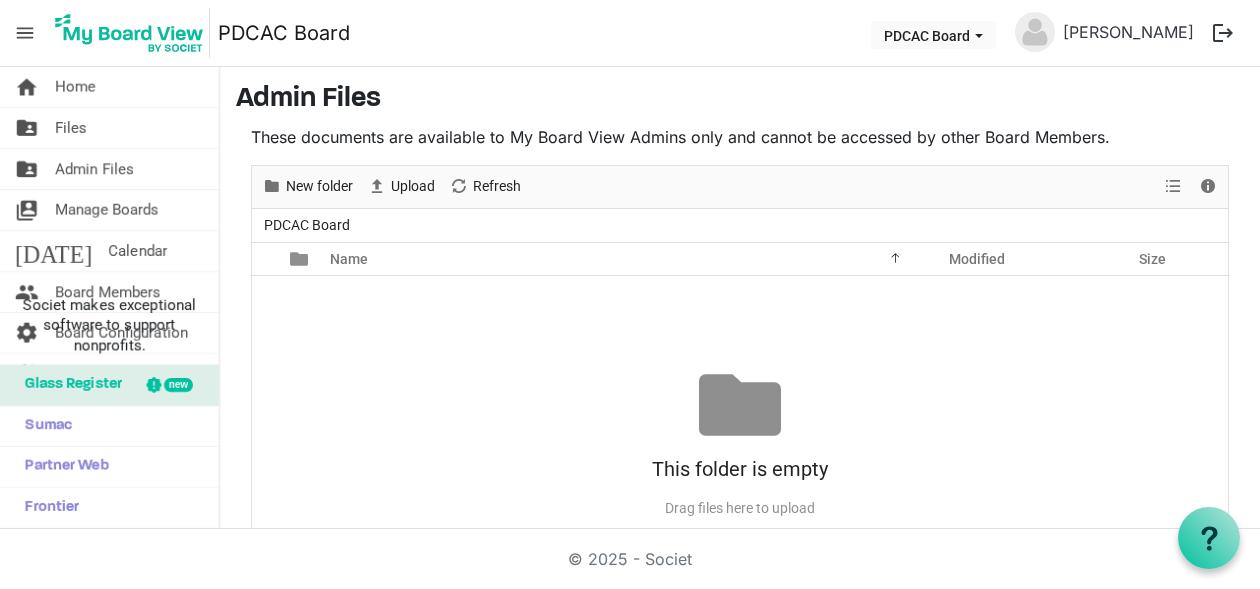 scroll, scrollTop: 0, scrollLeft: 0, axis: both 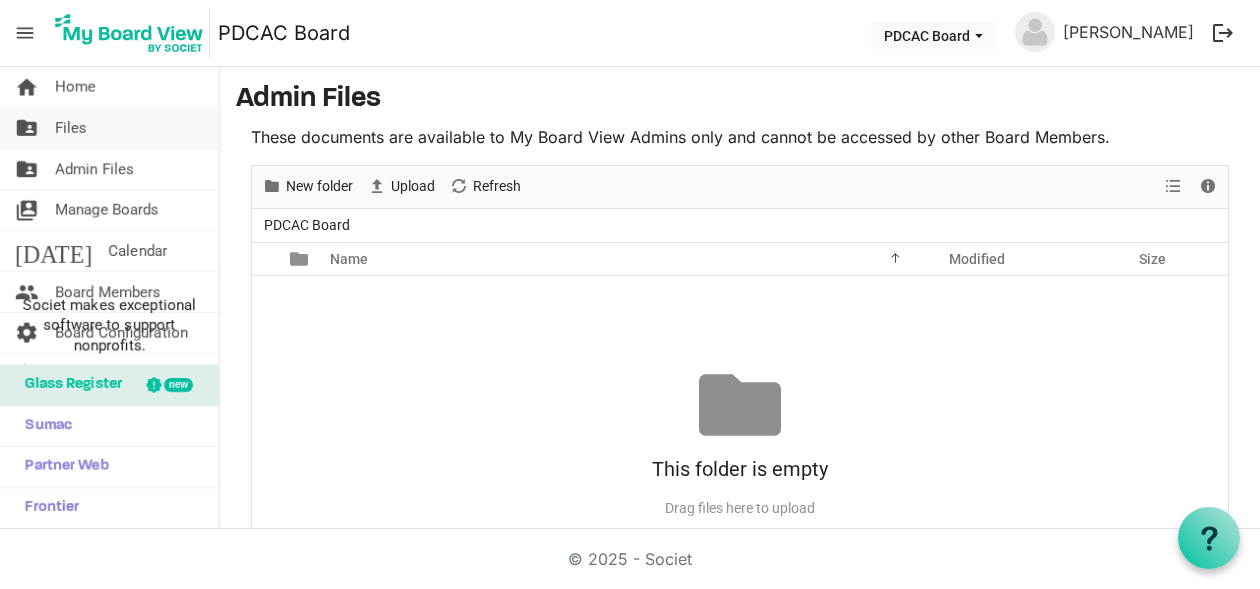 click on "folder_shared
Files" at bounding box center [109, 128] 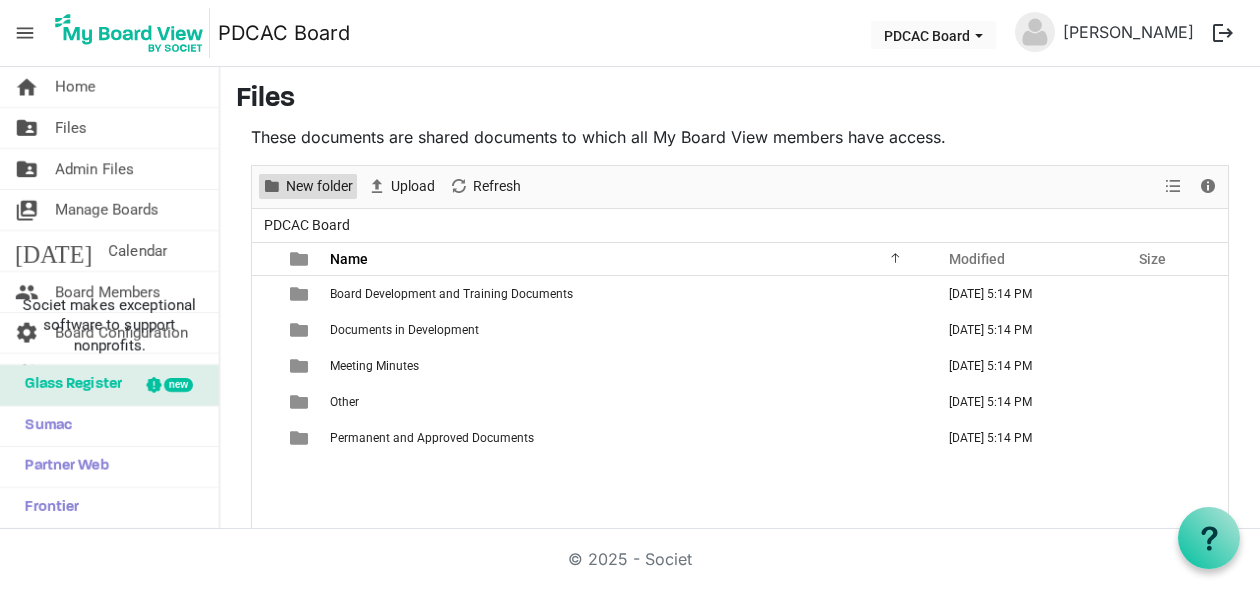 scroll, scrollTop: 0, scrollLeft: 0, axis: both 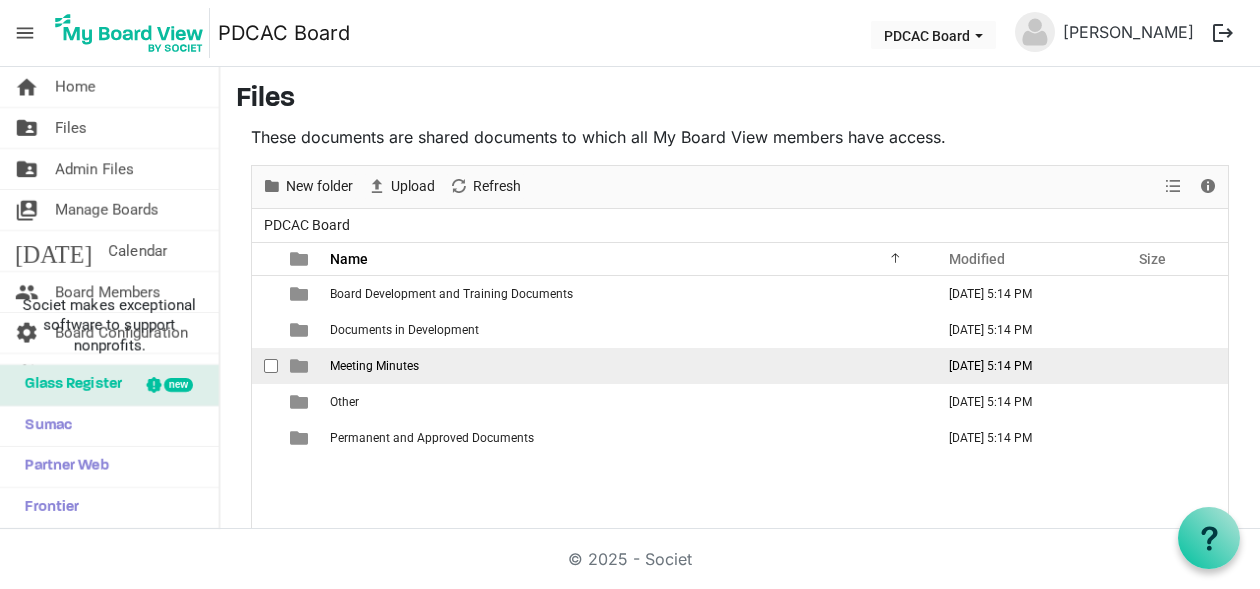 click on "Meeting Minutes" at bounding box center (374, 366) 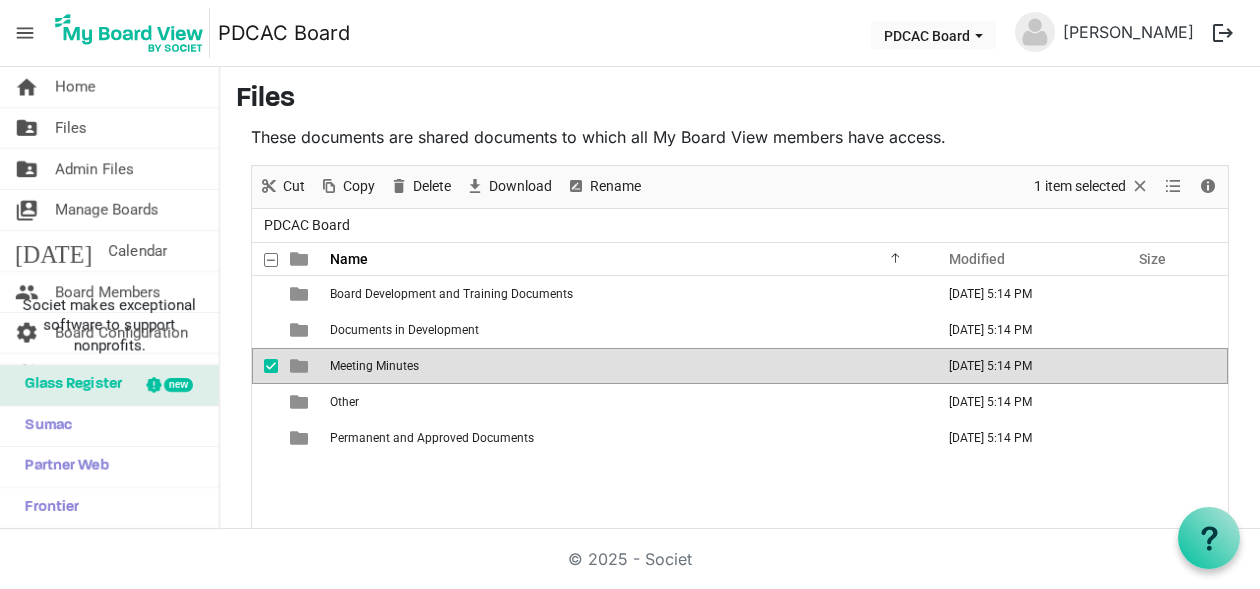 click on "Meeting Minutes" at bounding box center (374, 366) 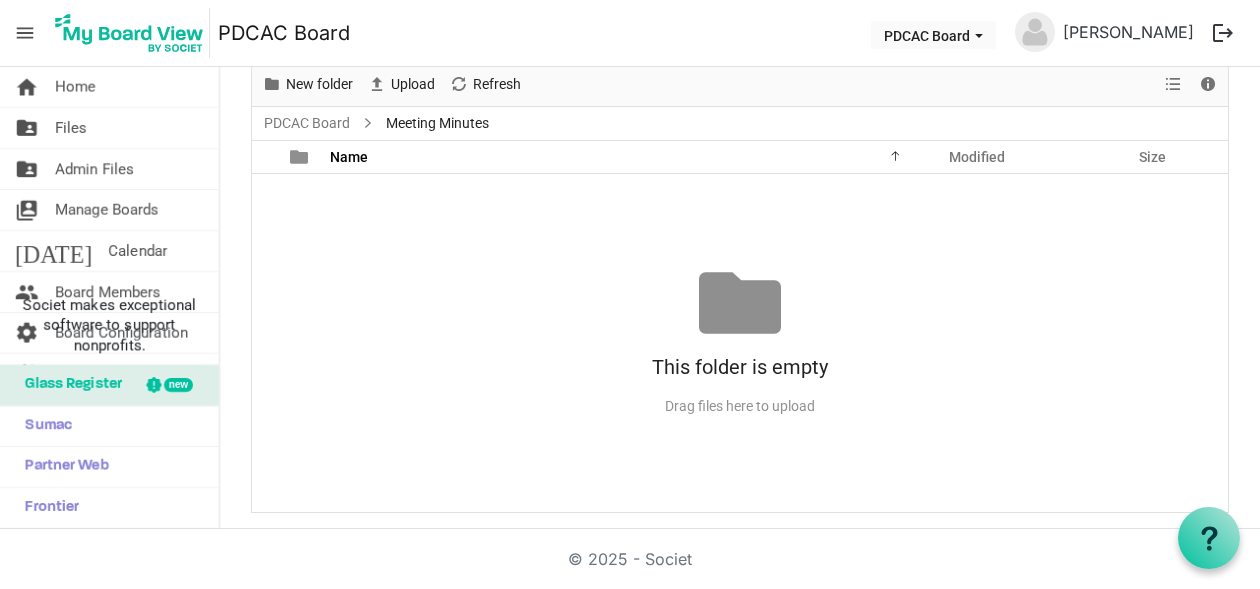 scroll, scrollTop: 0, scrollLeft: 0, axis: both 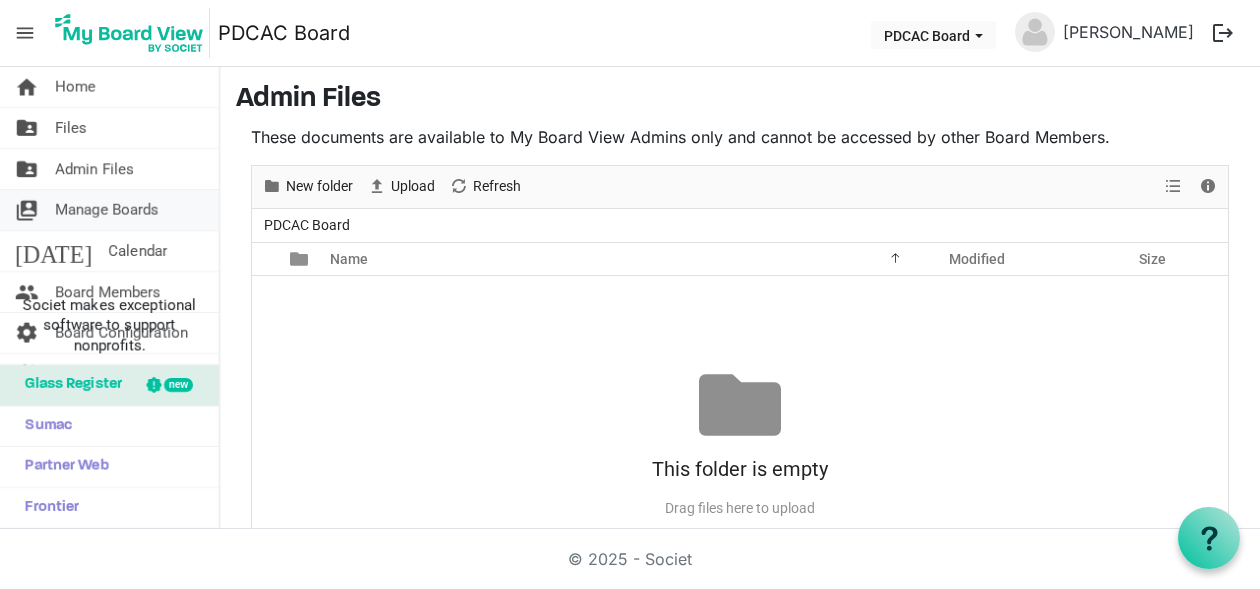 click on "Manage Boards" at bounding box center [107, 210] 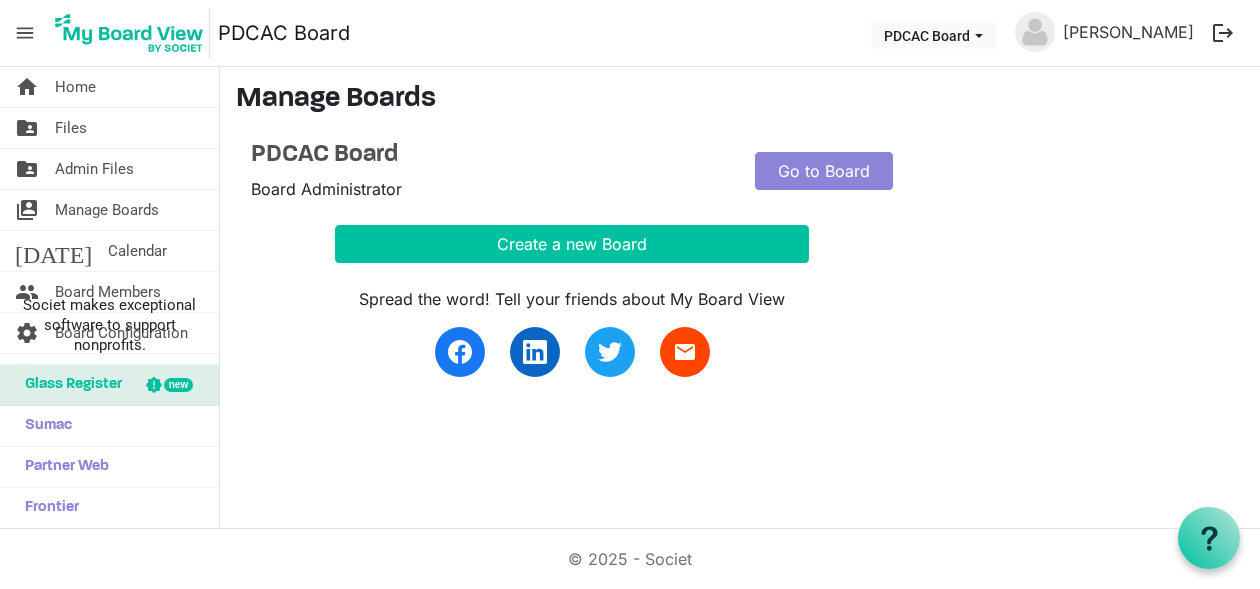 scroll, scrollTop: 0, scrollLeft: 0, axis: both 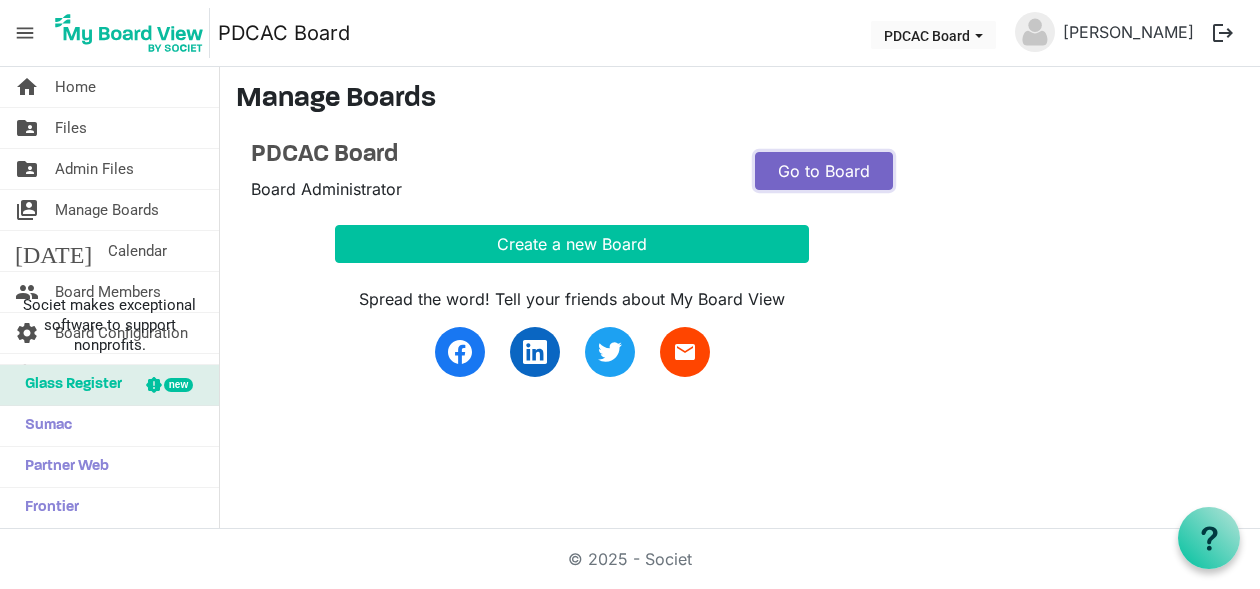 click on "Go to Board" at bounding box center (824, 171) 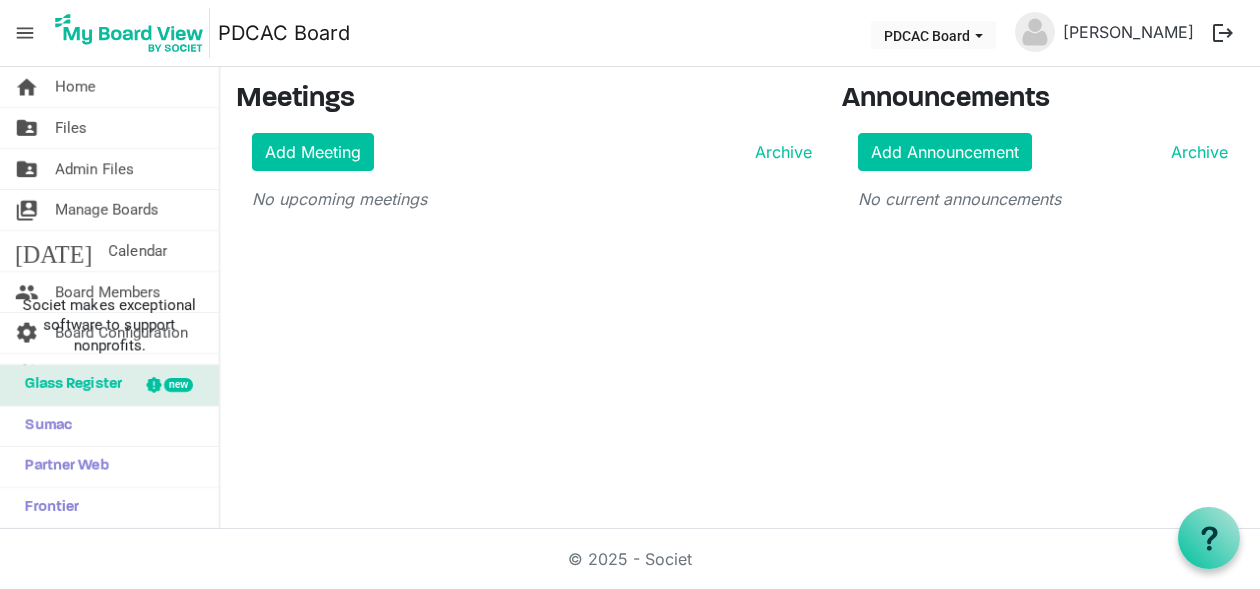 scroll, scrollTop: 0, scrollLeft: 0, axis: both 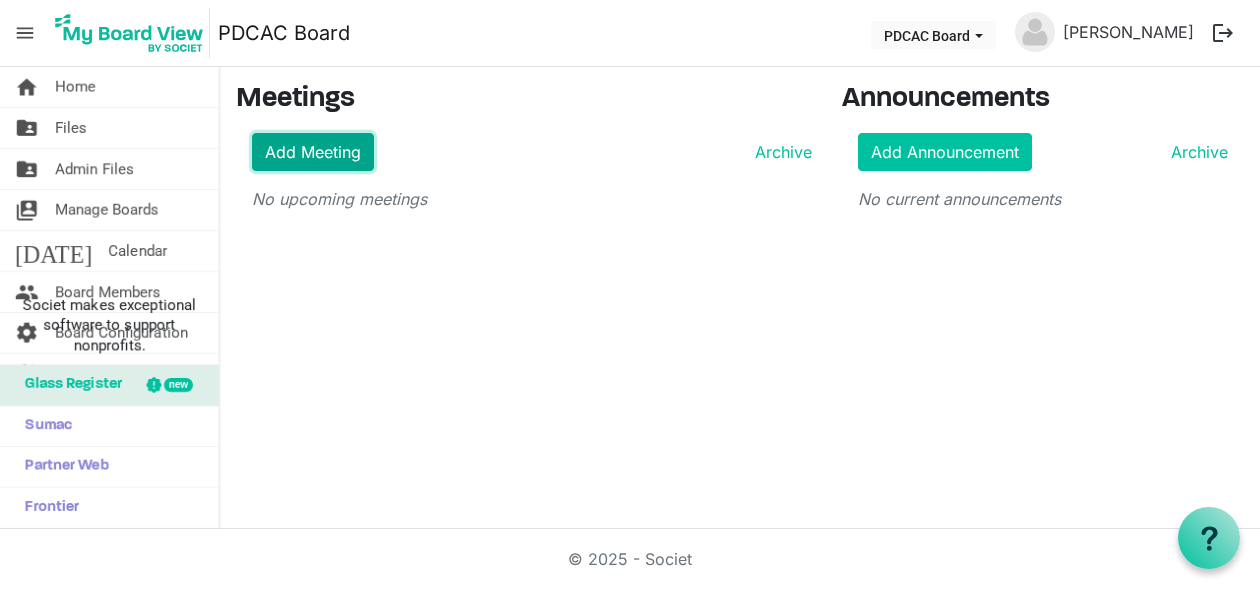 click on "Add Meeting" at bounding box center [313, 152] 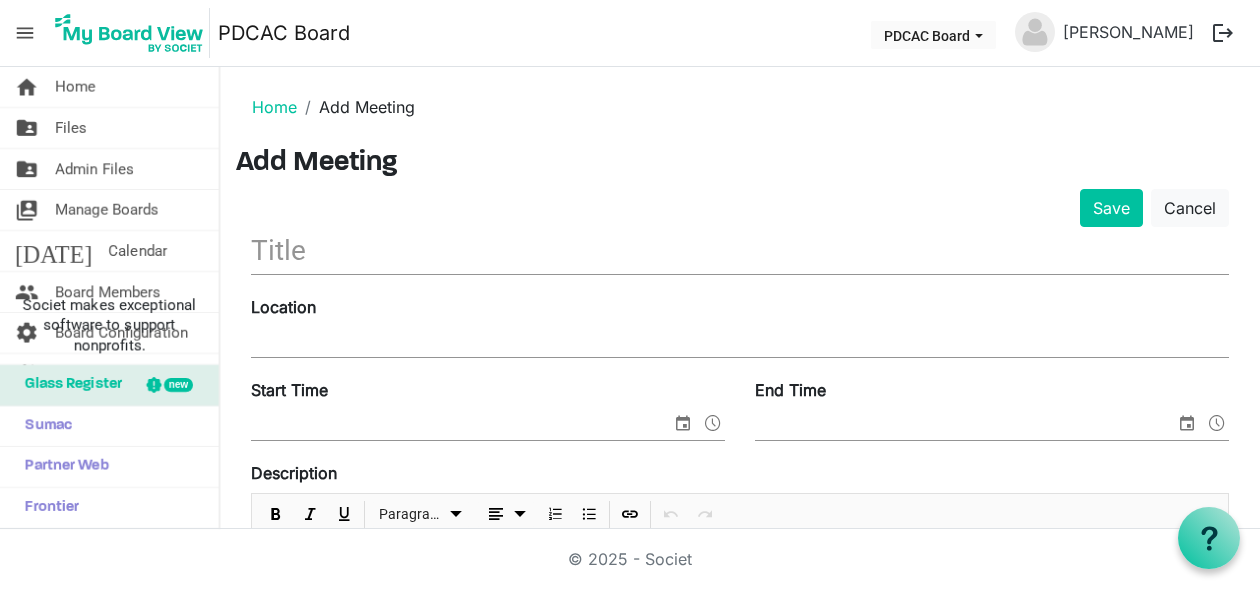 scroll, scrollTop: 0, scrollLeft: 0, axis: both 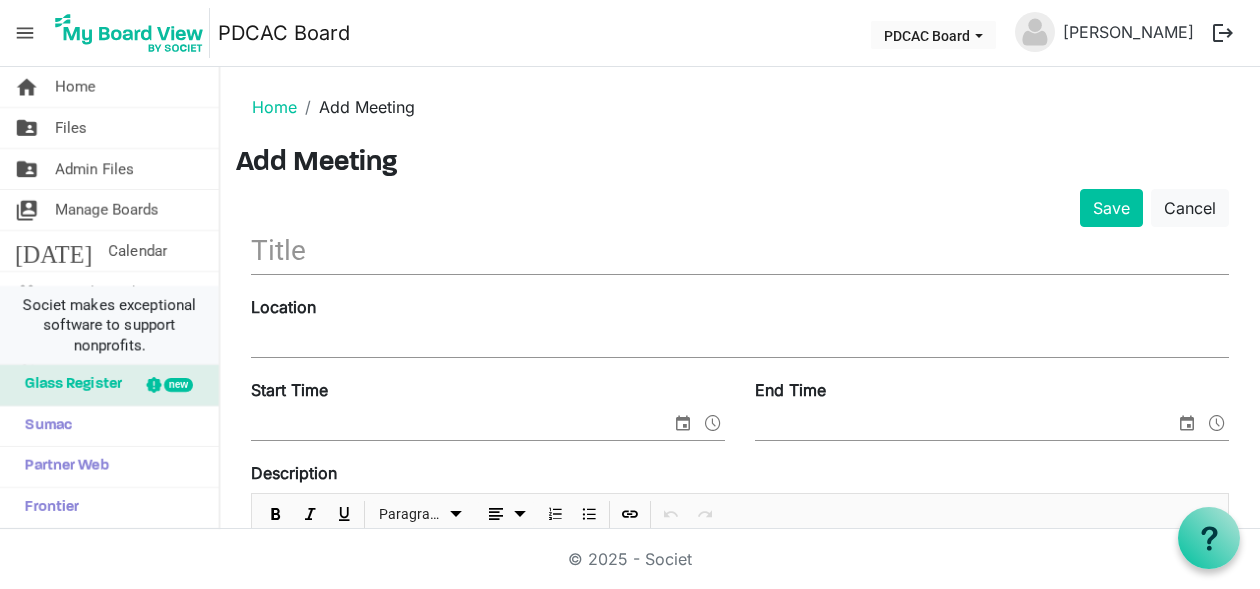 click on "Societ makes exceptional software to support nonprofits." at bounding box center [109, 325] 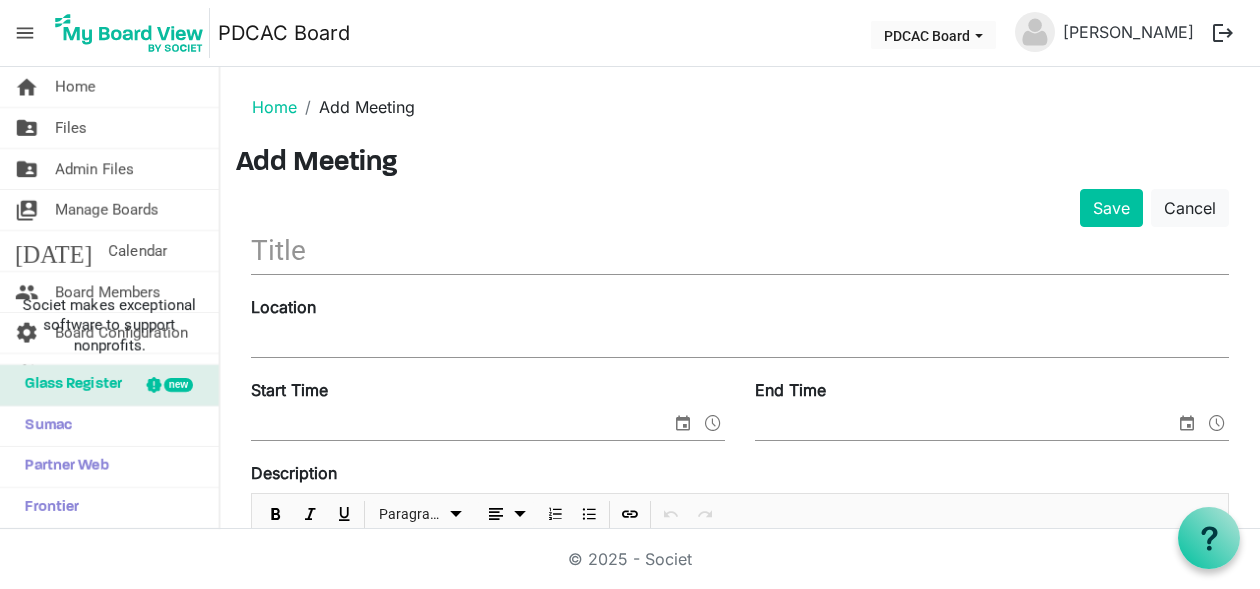 click on "Glass Register" at bounding box center [68, 385] 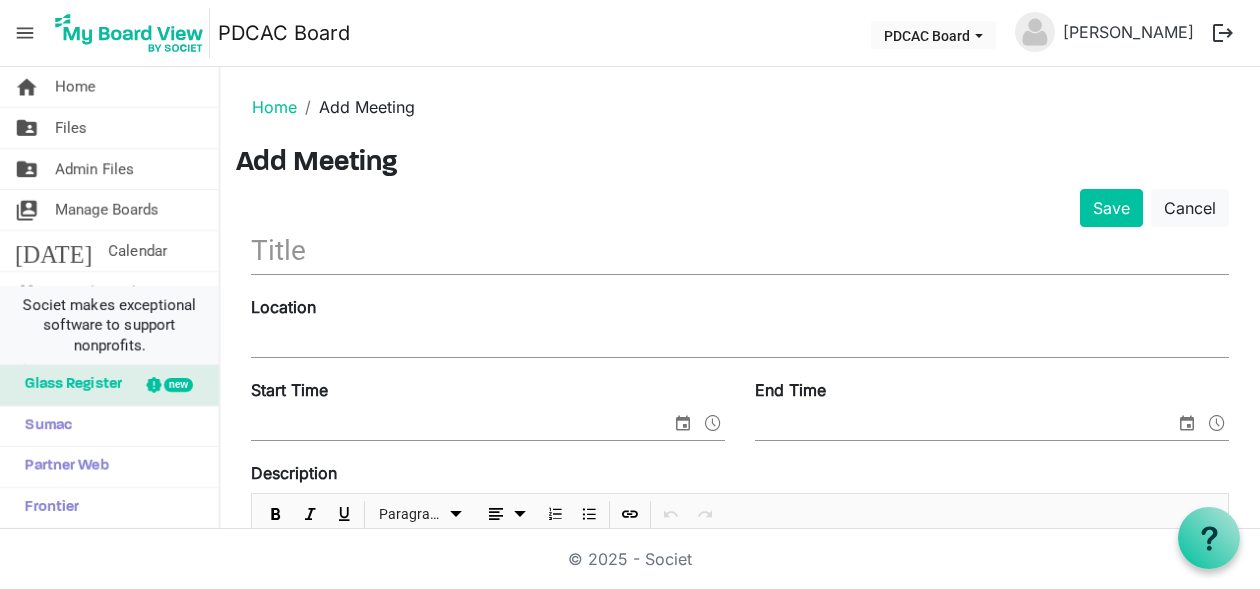 click on "Societ makes exceptional software to support nonprofits." at bounding box center (109, 325) 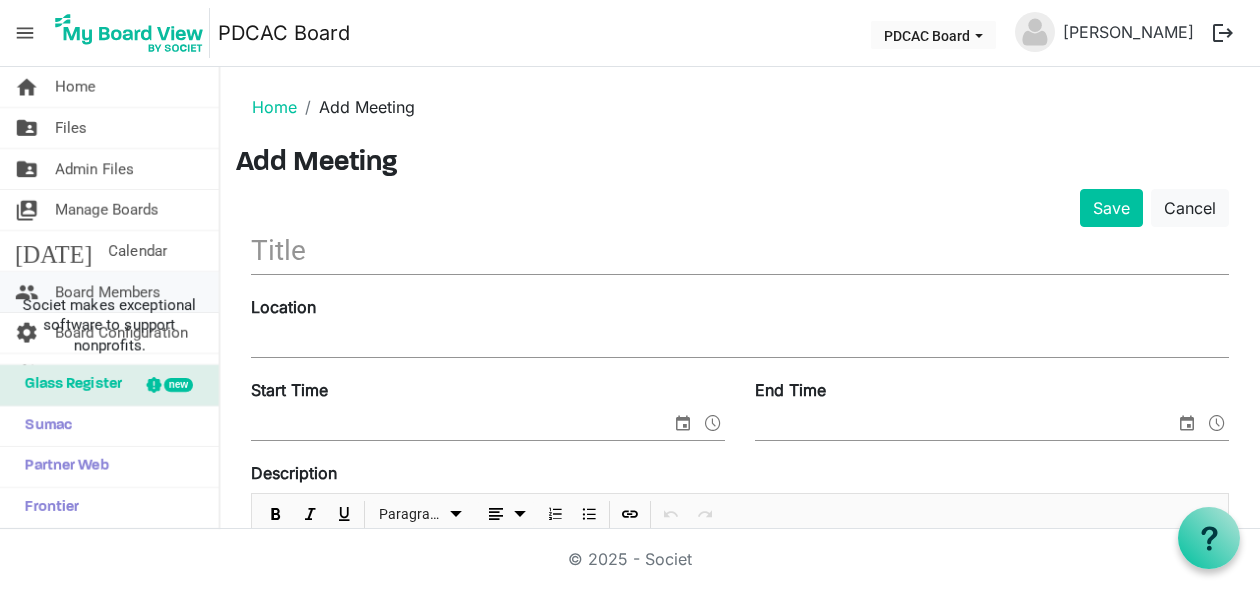 click on "Board Members" at bounding box center (108, 292) 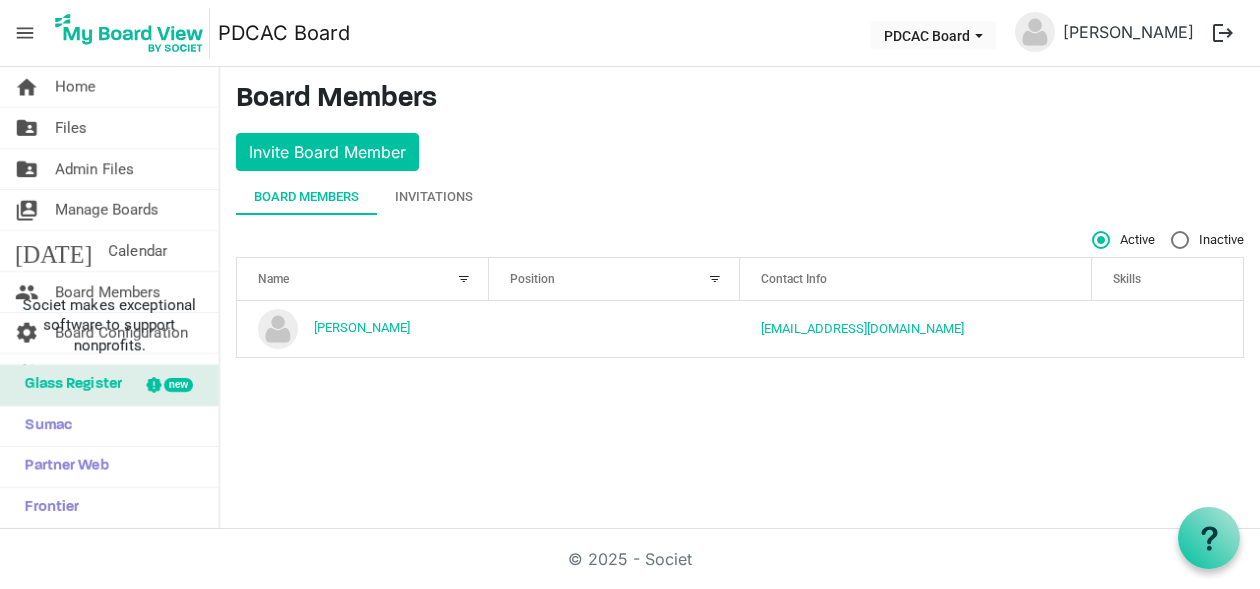scroll, scrollTop: 0, scrollLeft: 0, axis: both 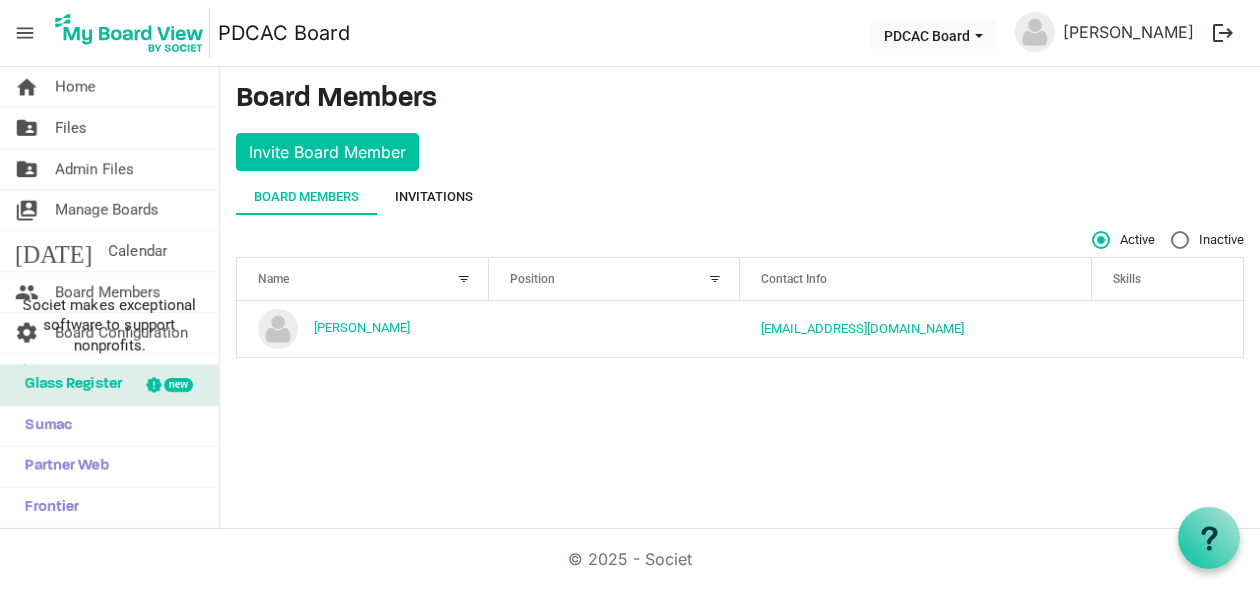 click on "Invitations" at bounding box center (434, 197) 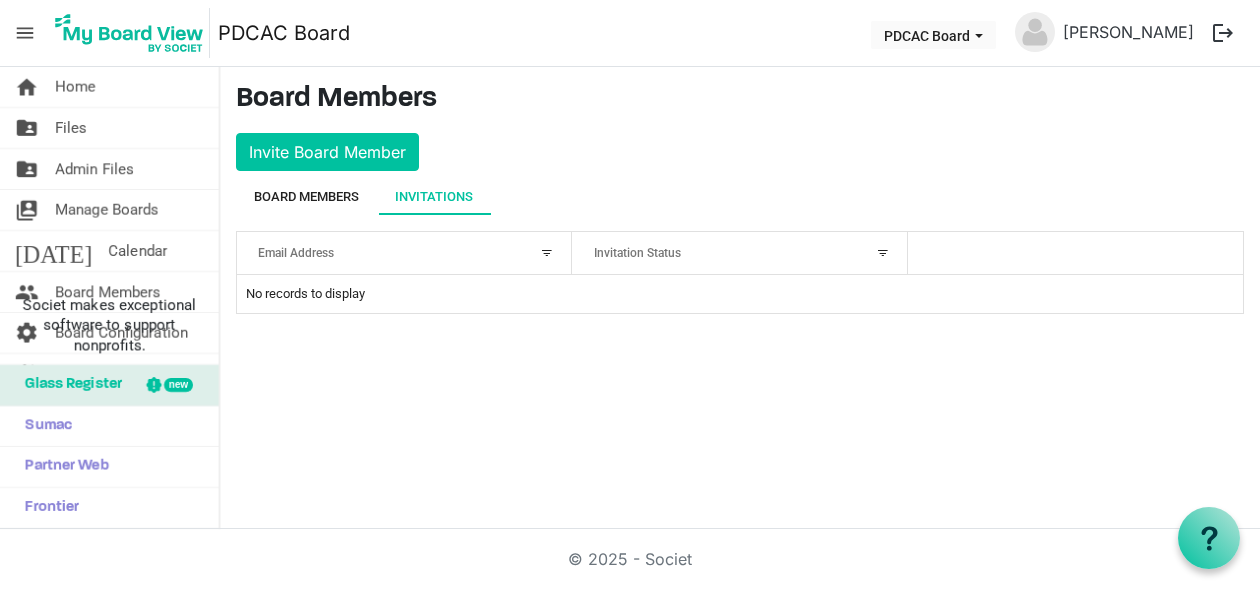 click on "Board Members" at bounding box center (306, 197) 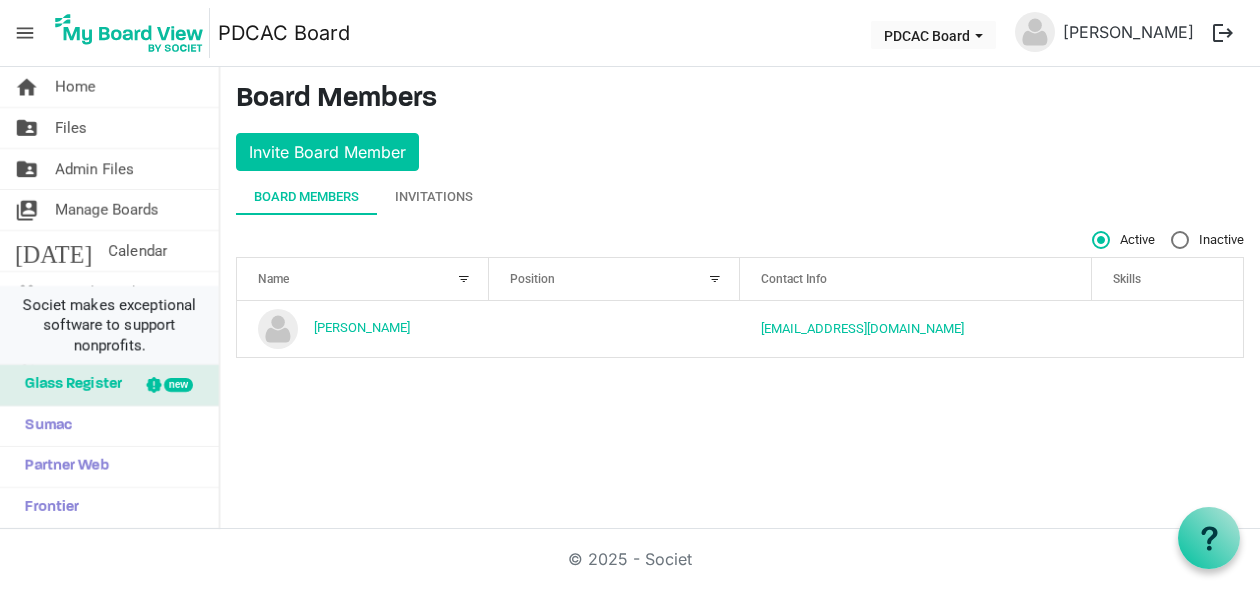 click on "Societ makes exceptional software to support nonprofits." at bounding box center [109, 325] 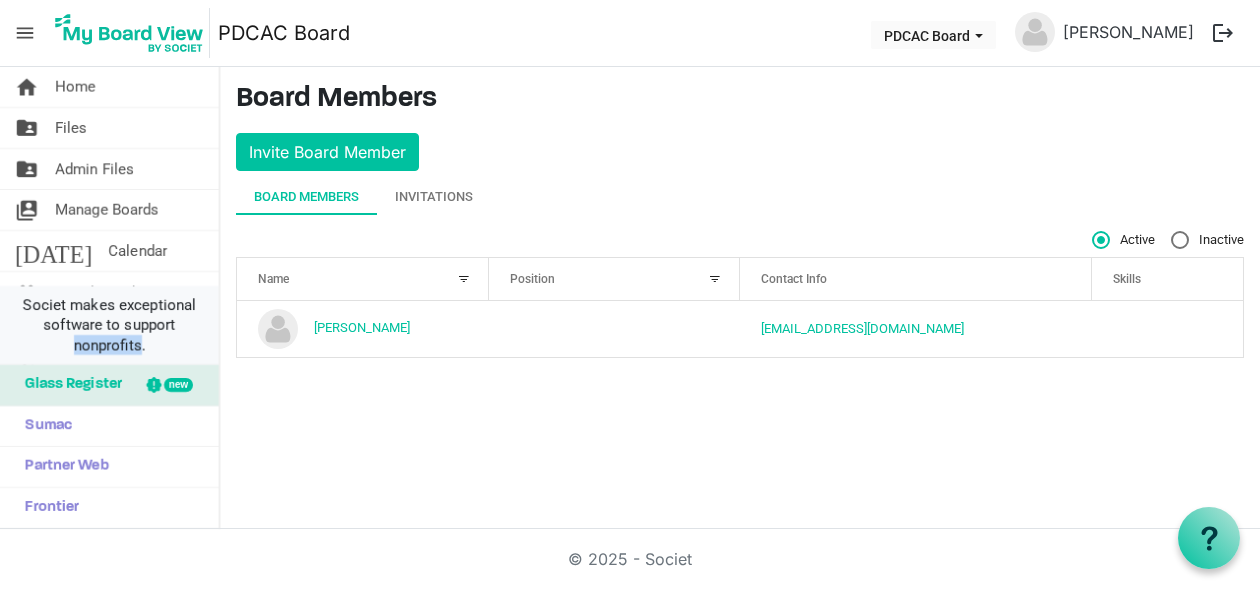 click on "Societ makes exceptional software to support nonprofits." at bounding box center [109, 325] 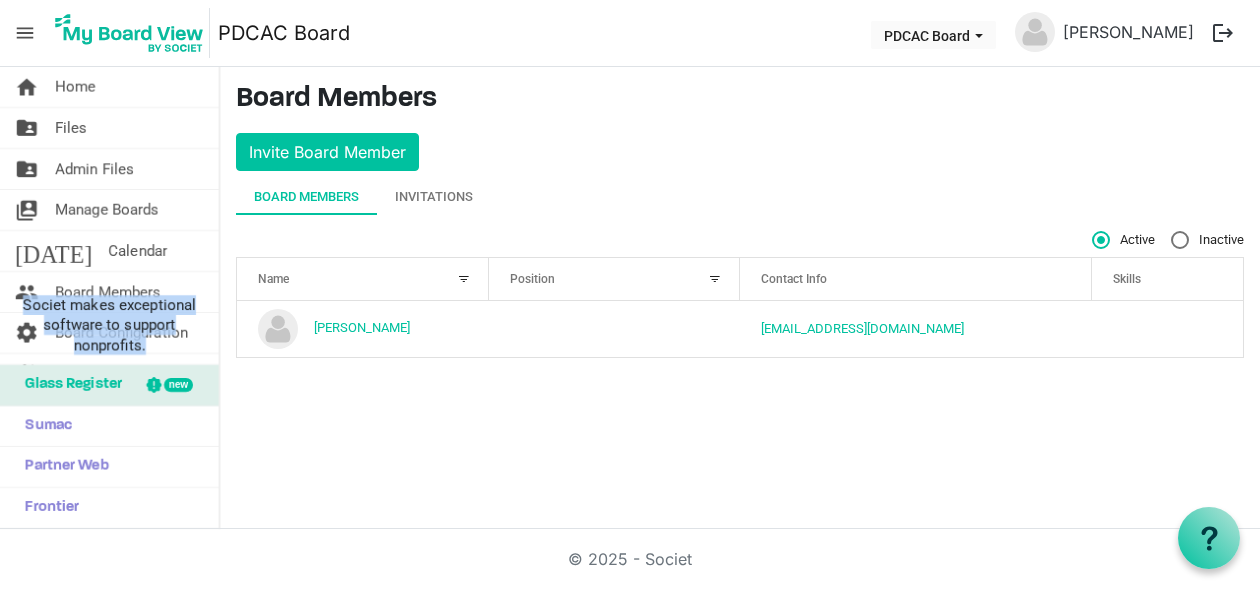 click on "menu" at bounding box center (25, 33) 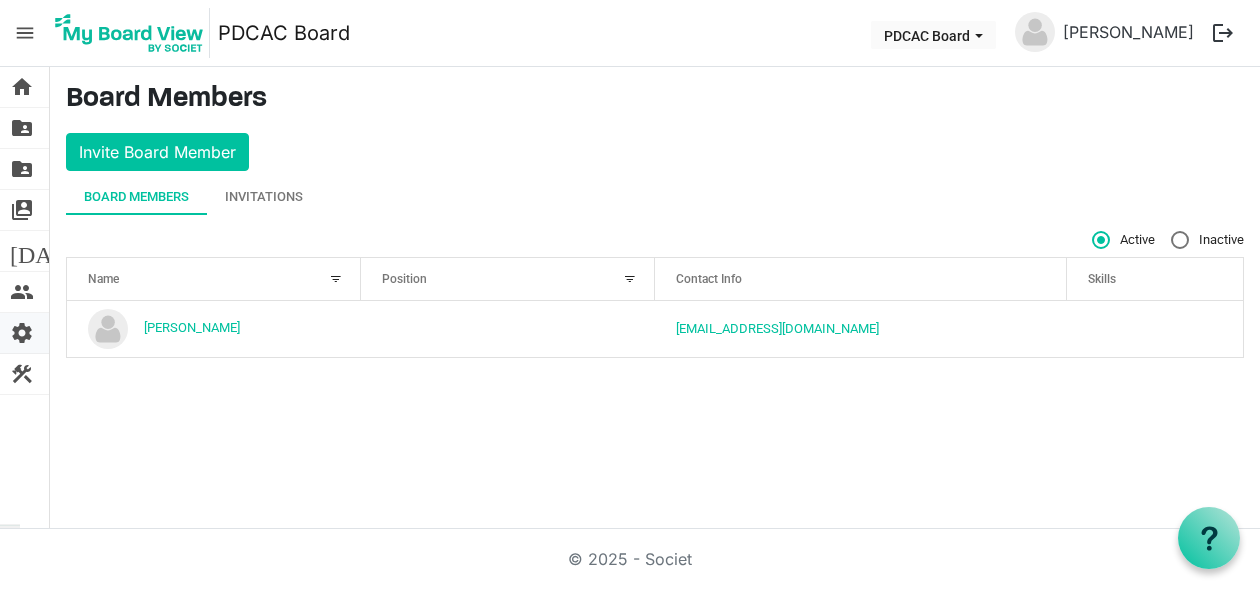 click on "settings" at bounding box center [22, 333] 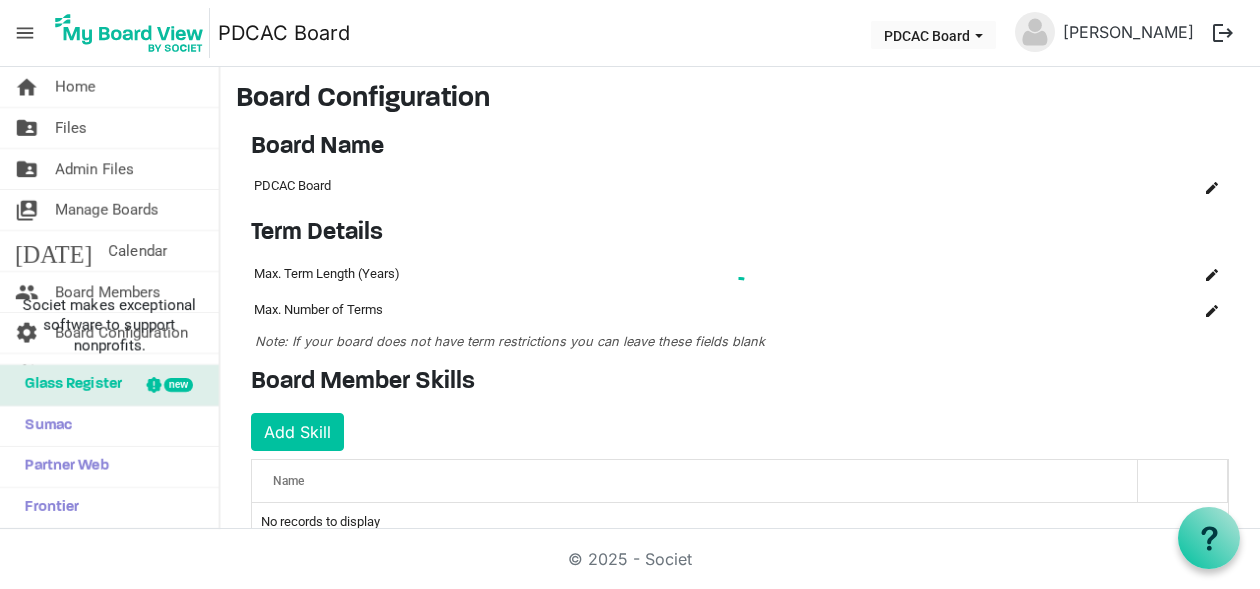 scroll, scrollTop: 0, scrollLeft: 0, axis: both 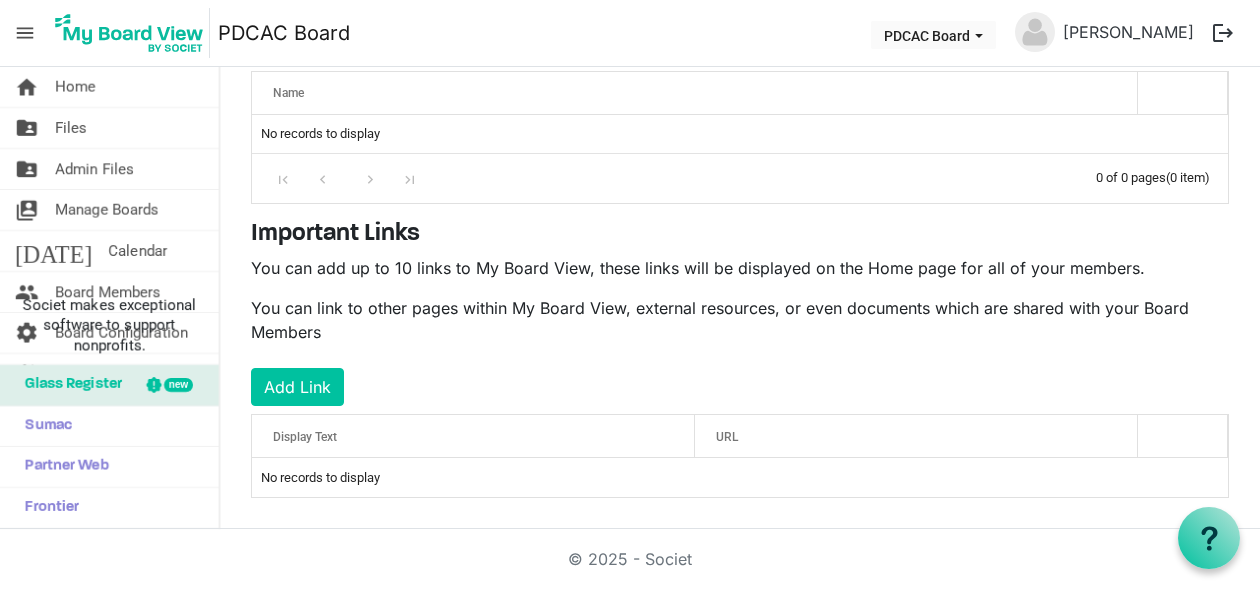click on "menu" at bounding box center [25, 33] 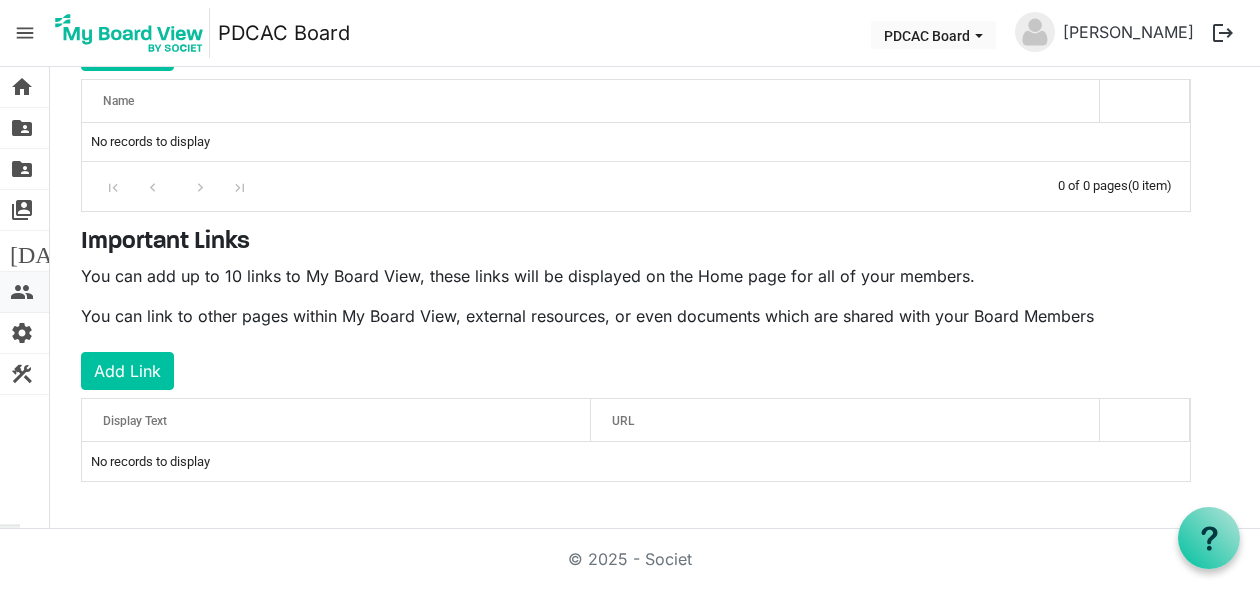 click on "people" at bounding box center (22, 292) 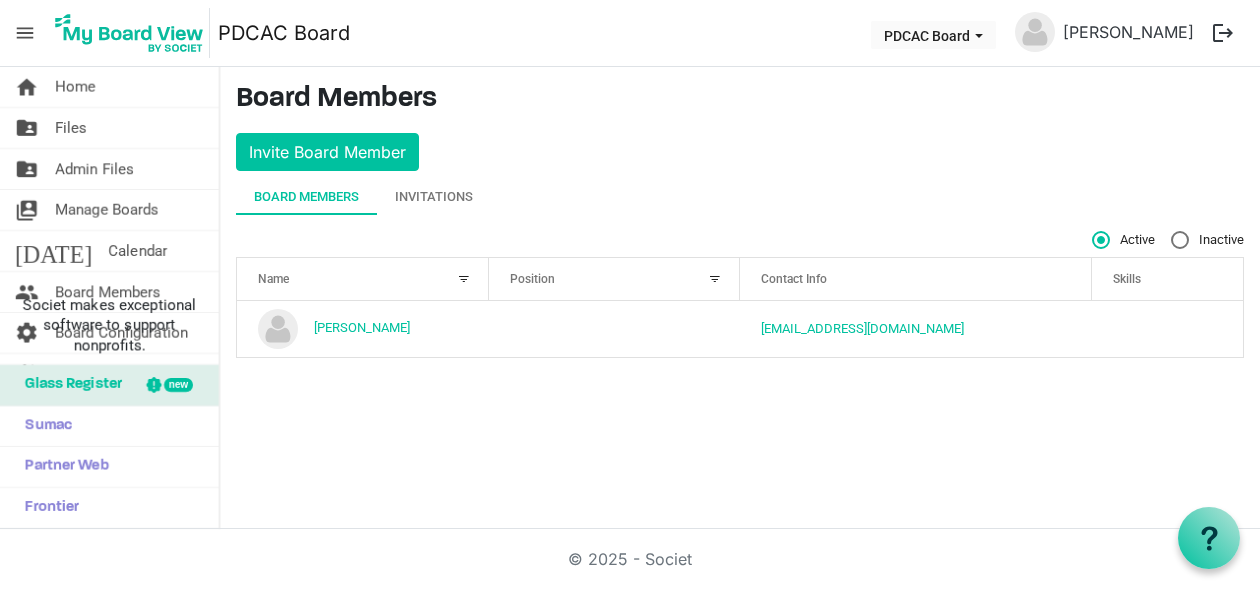 scroll, scrollTop: 0, scrollLeft: 0, axis: both 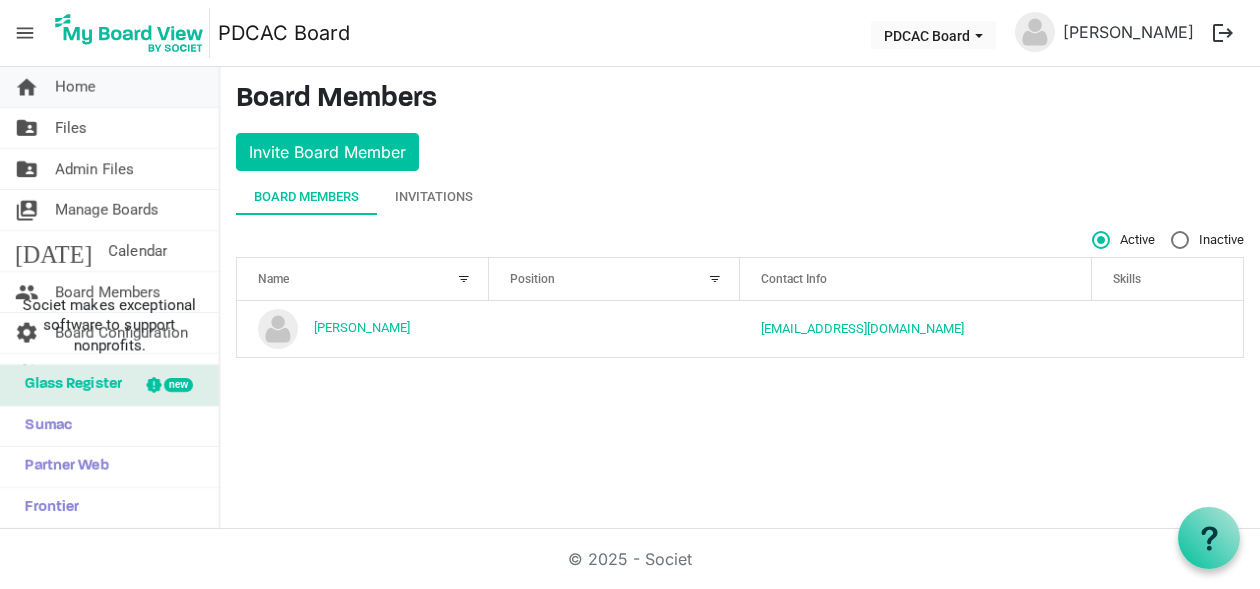 click on "Home" at bounding box center (75, 87) 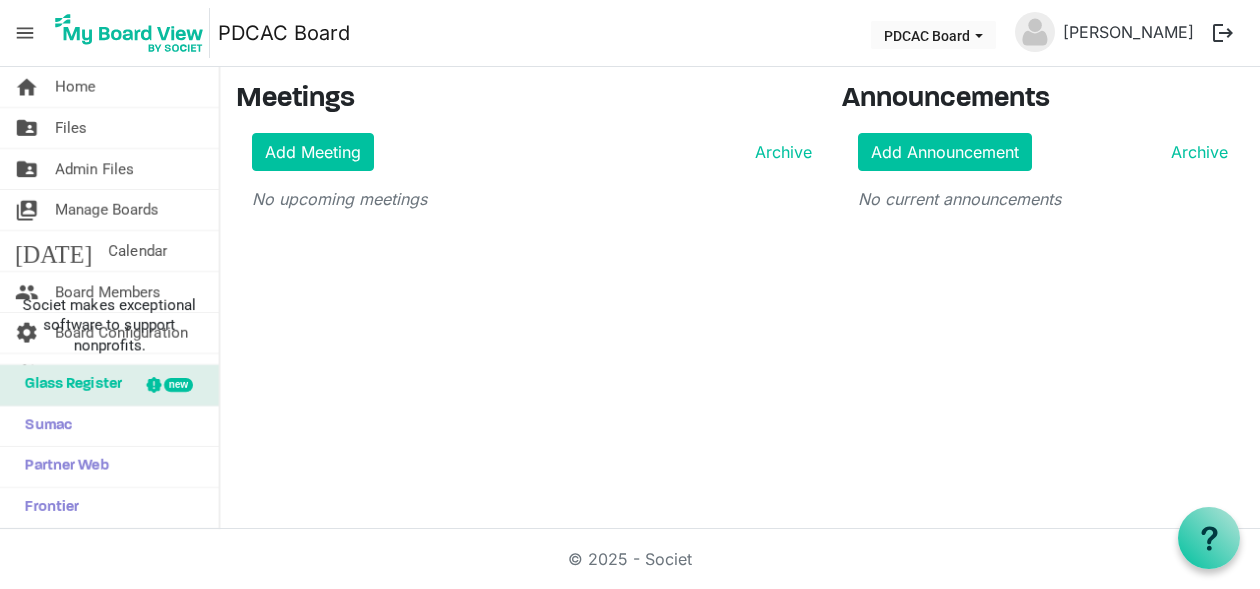 scroll, scrollTop: 0, scrollLeft: 0, axis: both 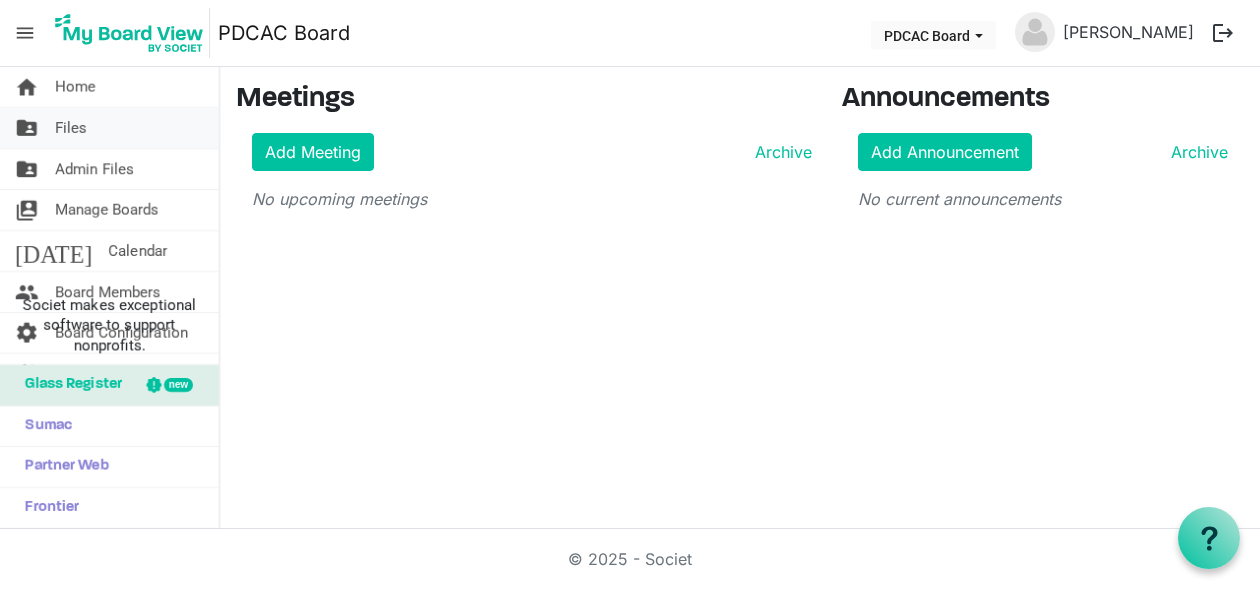 click on "folder_shared
Files" at bounding box center (109, 128) 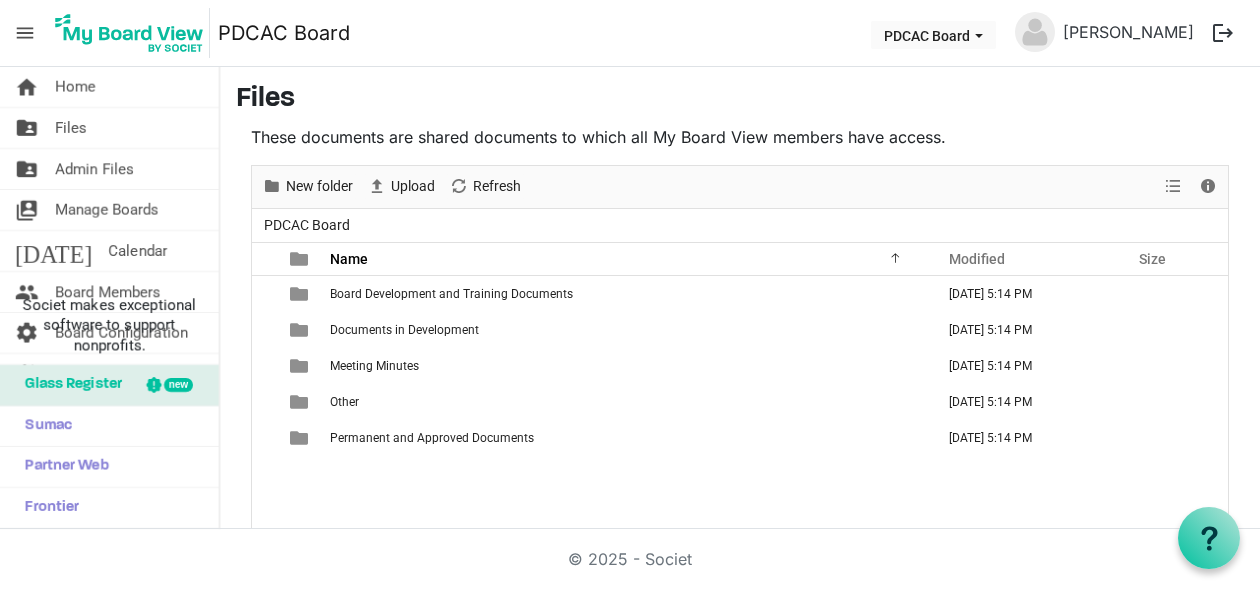 scroll, scrollTop: 0, scrollLeft: 0, axis: both 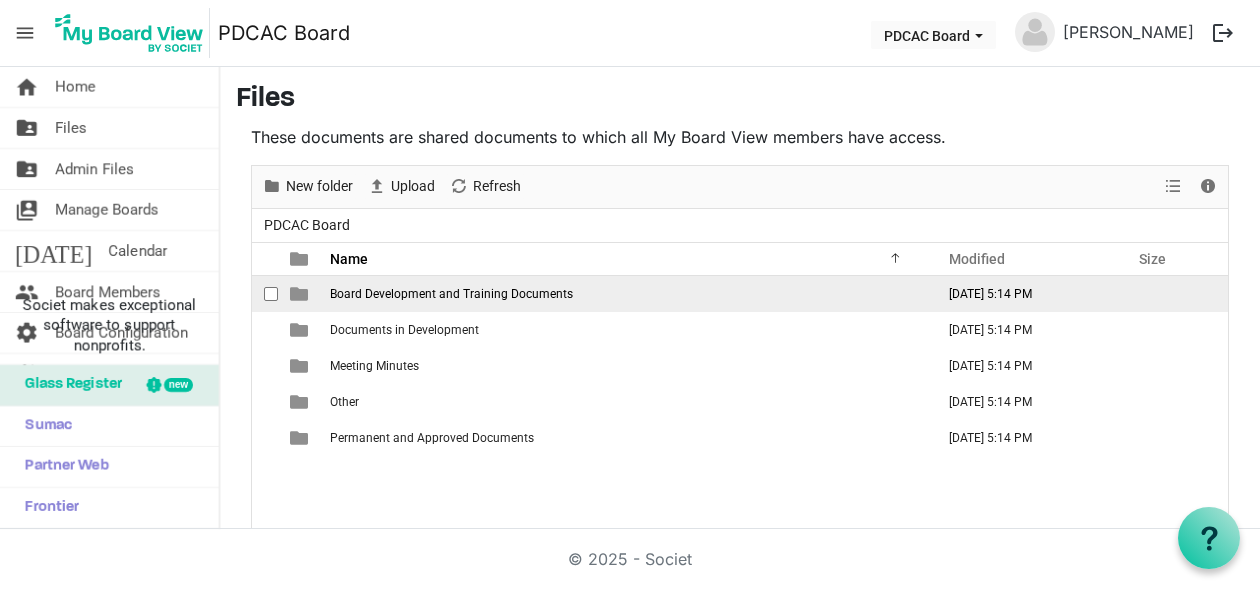click on "Board Development and Training Documents" at bounding box center [451, 294] 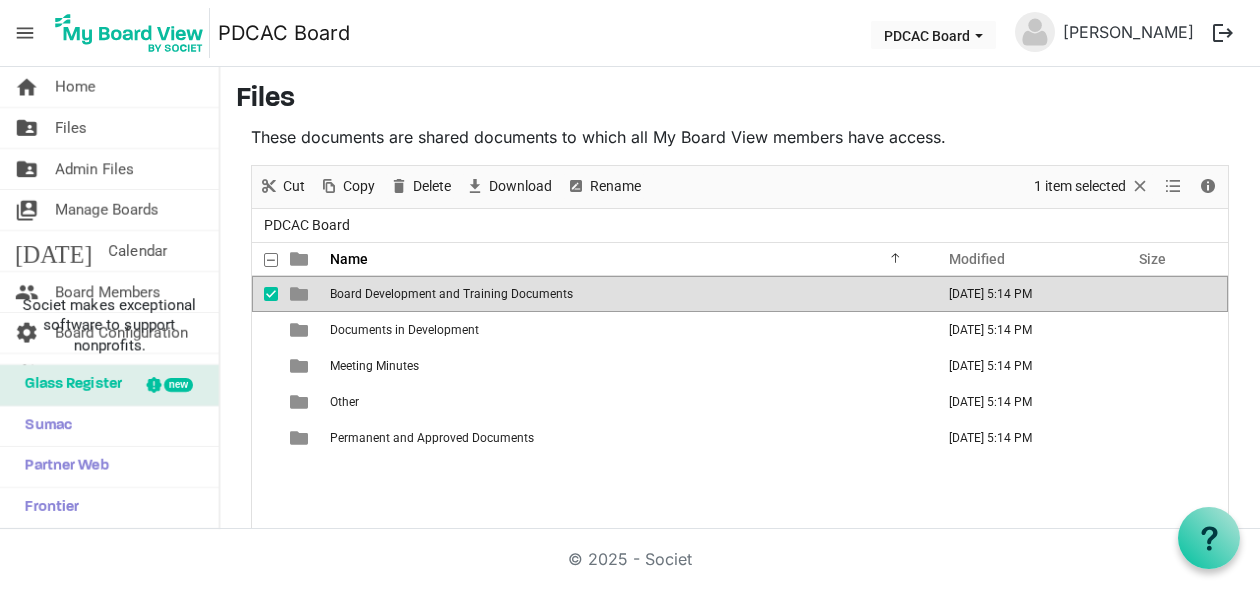 click on "Board Development and Training Documents" at bounding box center [451, 294] 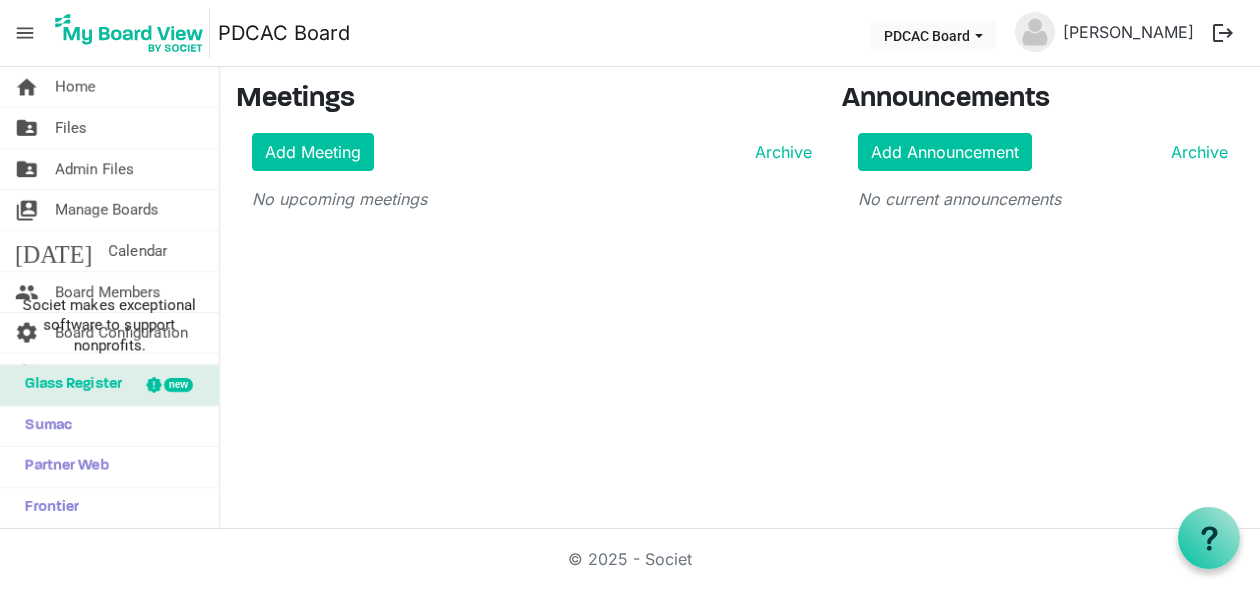 scroll, scrollTop: 0, scrollLeft: 0, axis: both 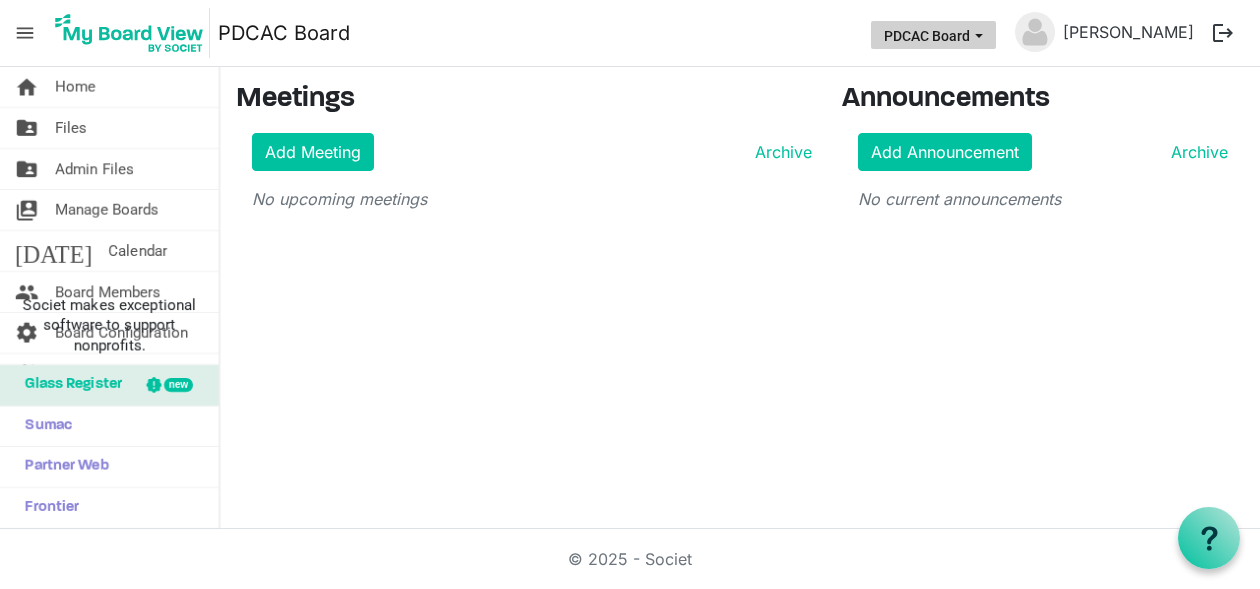 click at bounding box center (979, 36) 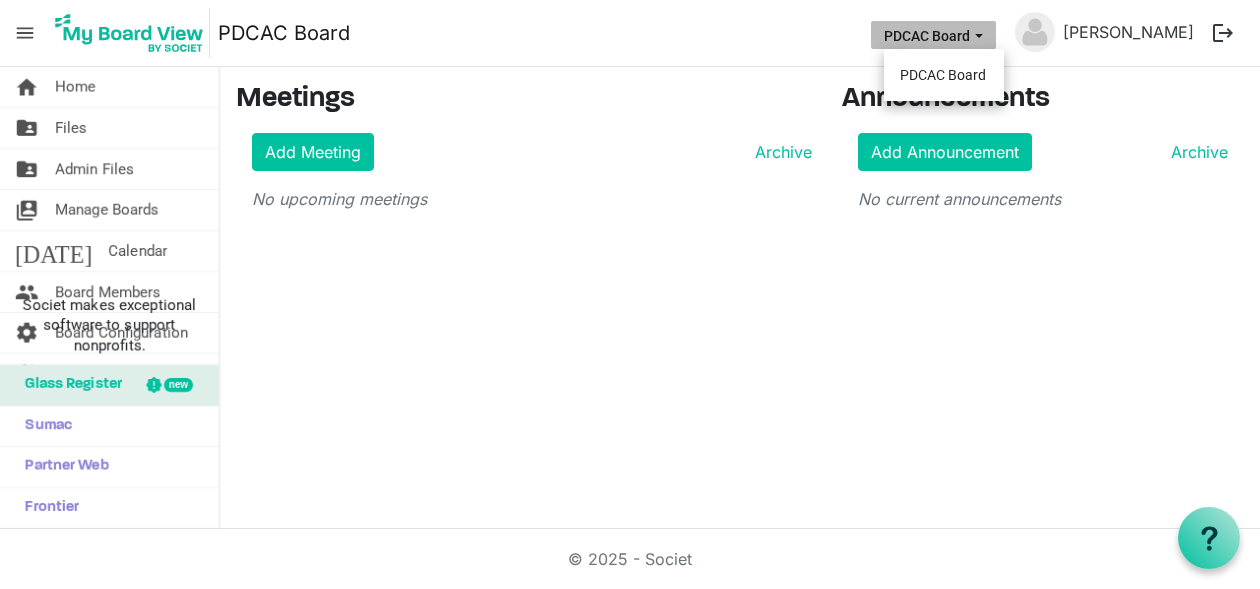 click at bounding box center [979, 36] 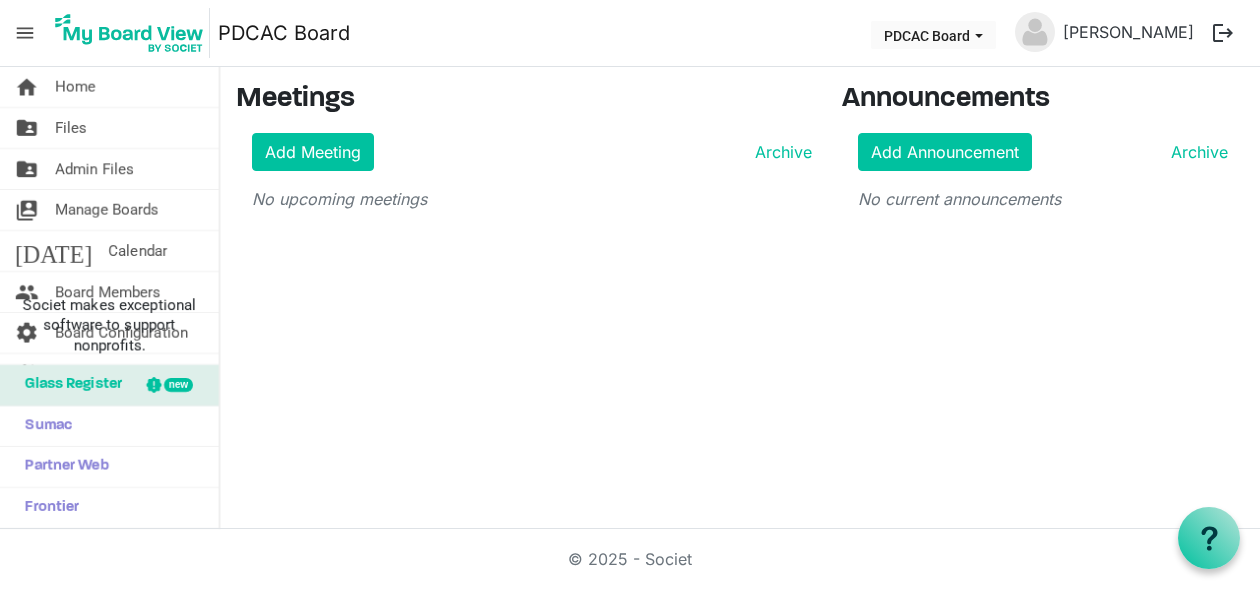 click on "menu
PDCAC Board
PDCAC Board
Tristan Boisvert
logout" at bounding box center (630, 33) 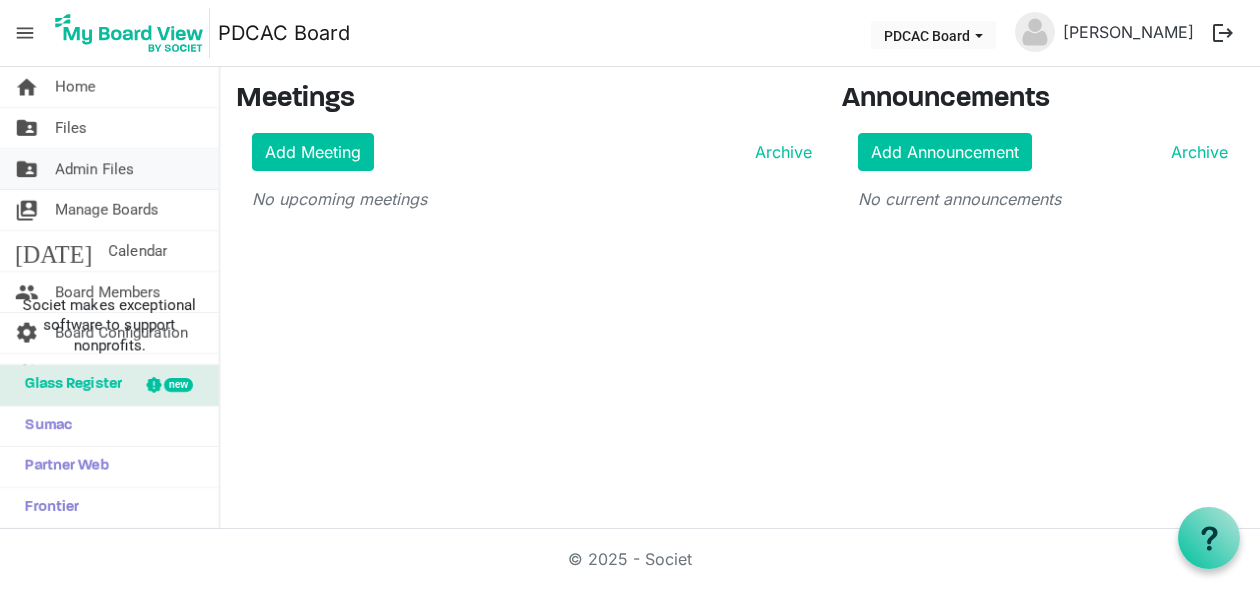 click on "Admin Files" at bounding box center (94, 169) 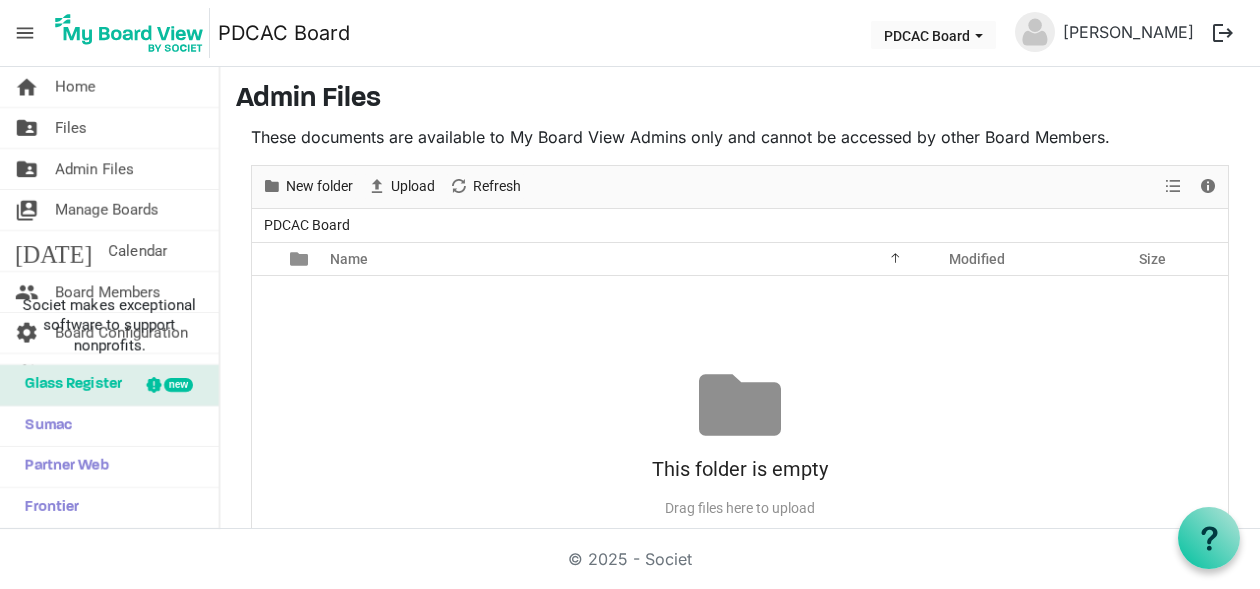 scroll, scrollTop: 0, scrollLeft: 0, axis: both 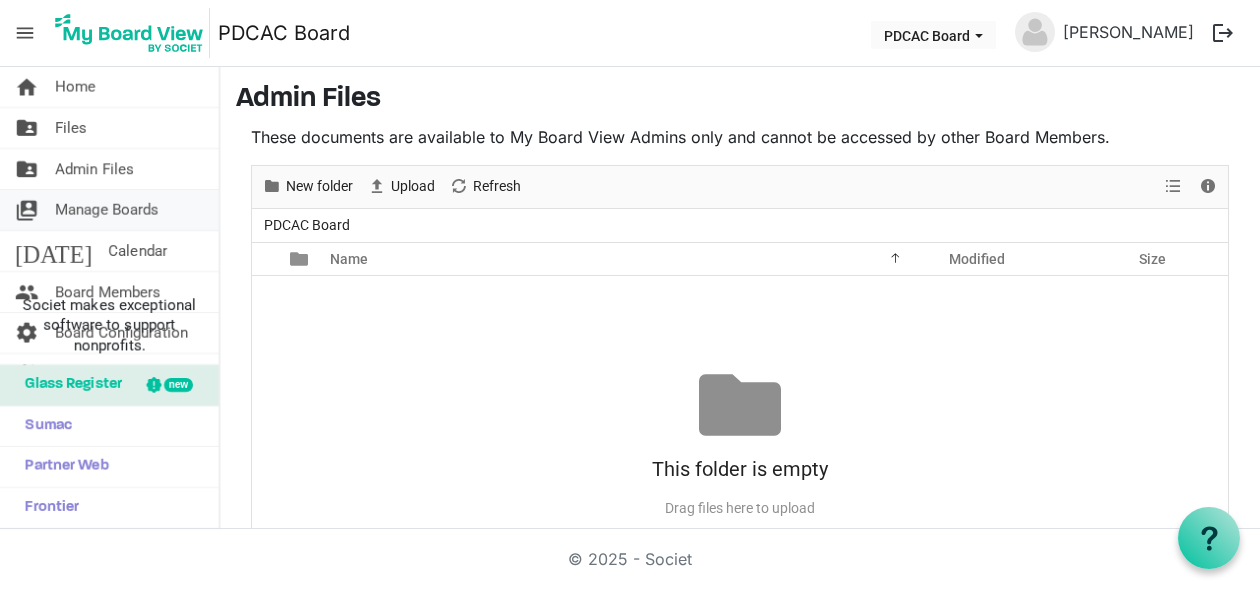 click on "Manage Boards" at bounding box center (107, 210) 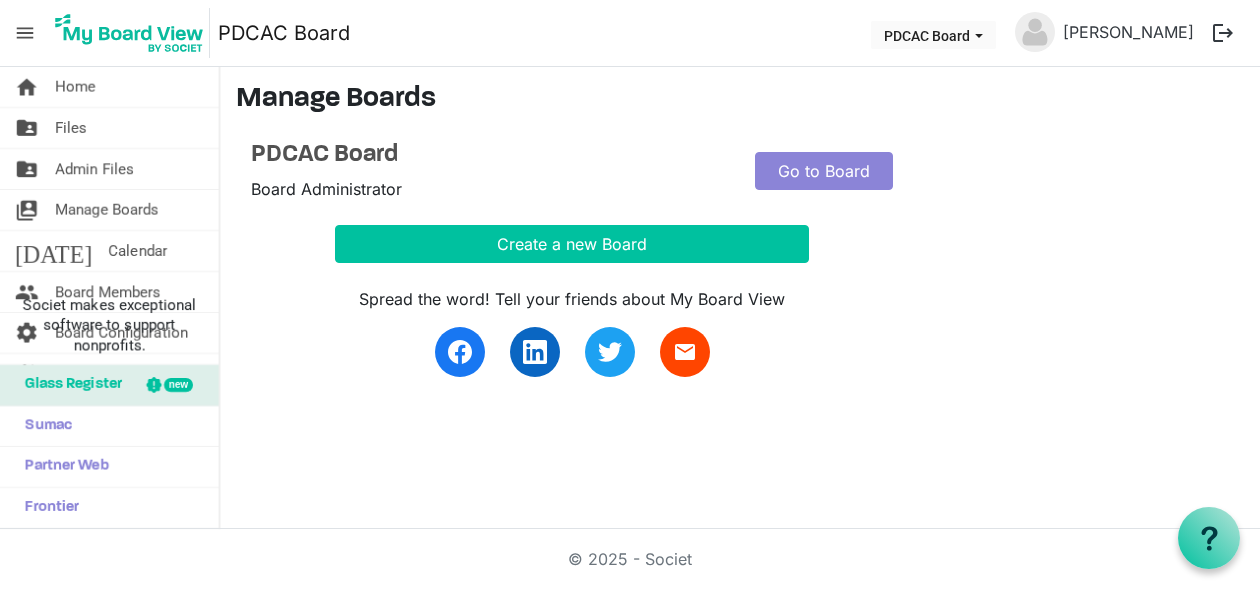 scroll, scrollTop: 0, scrollLeft: 0, axis: both 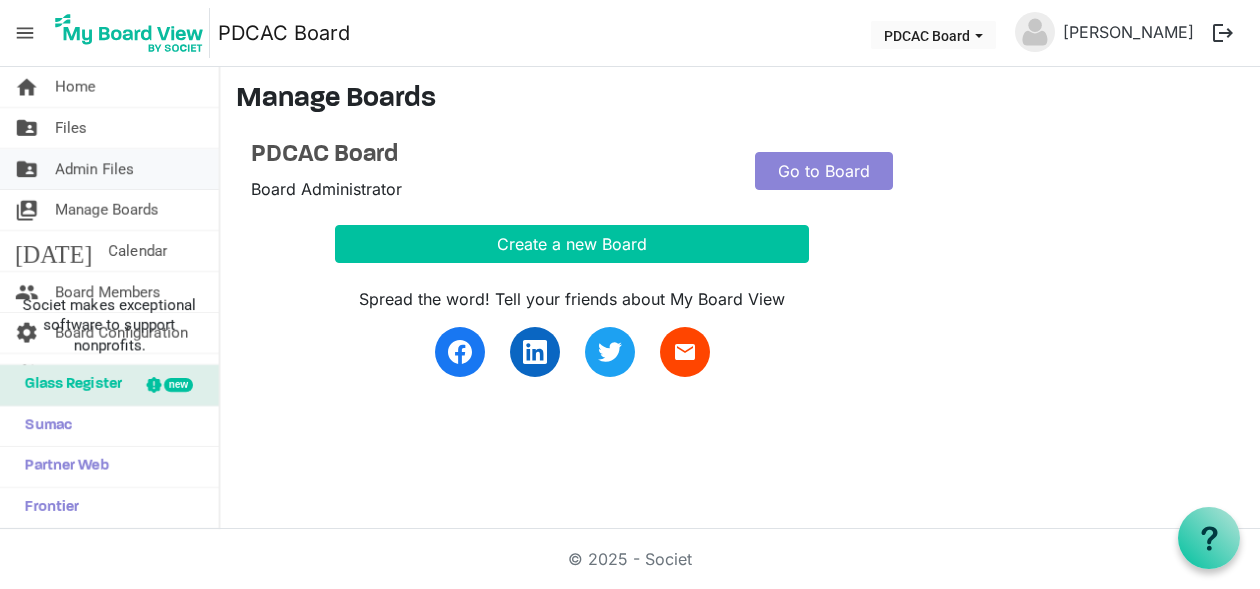 click on "Admin Files" at bounding box center [94, 169] 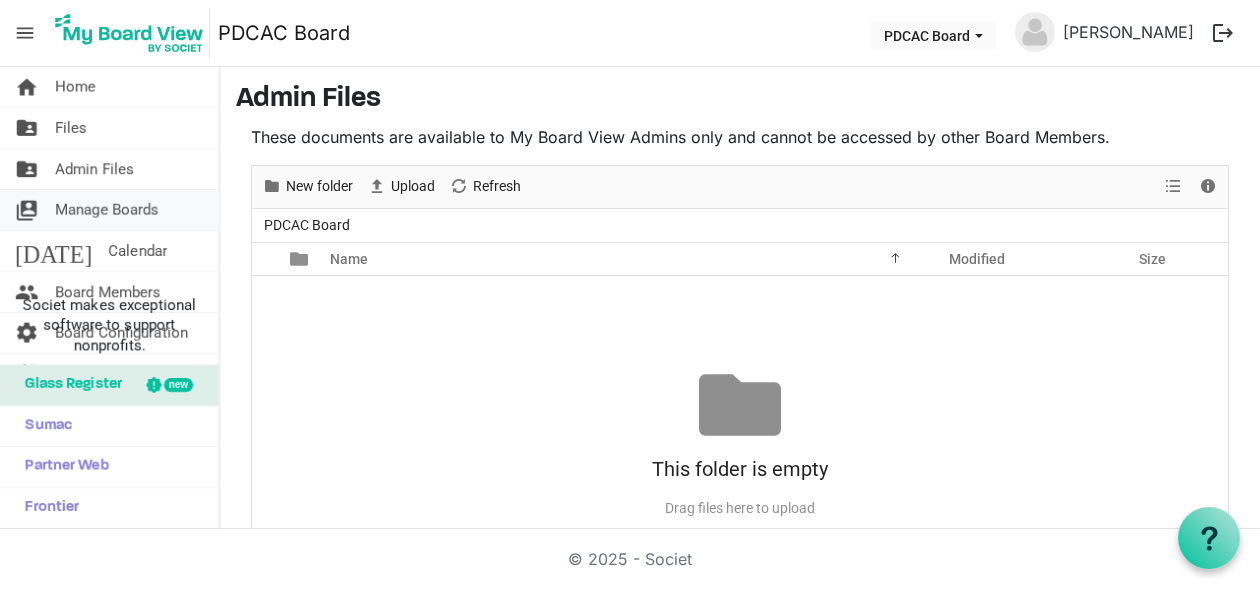 scroll, scrollTop: 0, scrollLeft: 0, axis: both 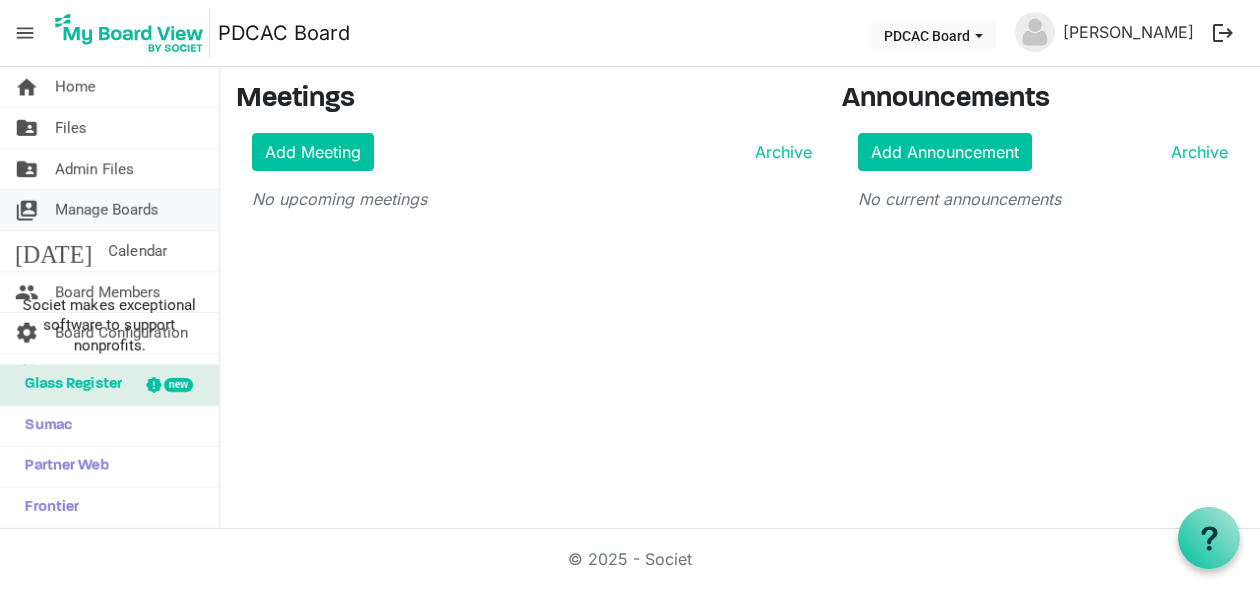 click on "Manage Boards" at bounding box center (107, 210) 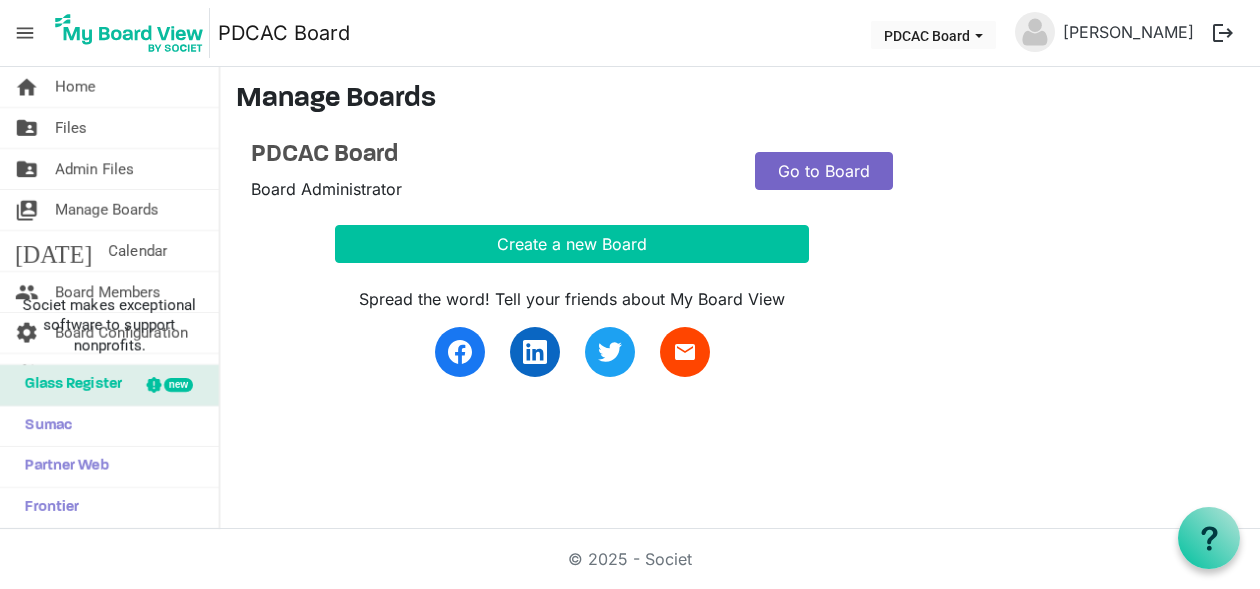 scroll, scrollTop: 0, scrollLeft: 0, axis: both 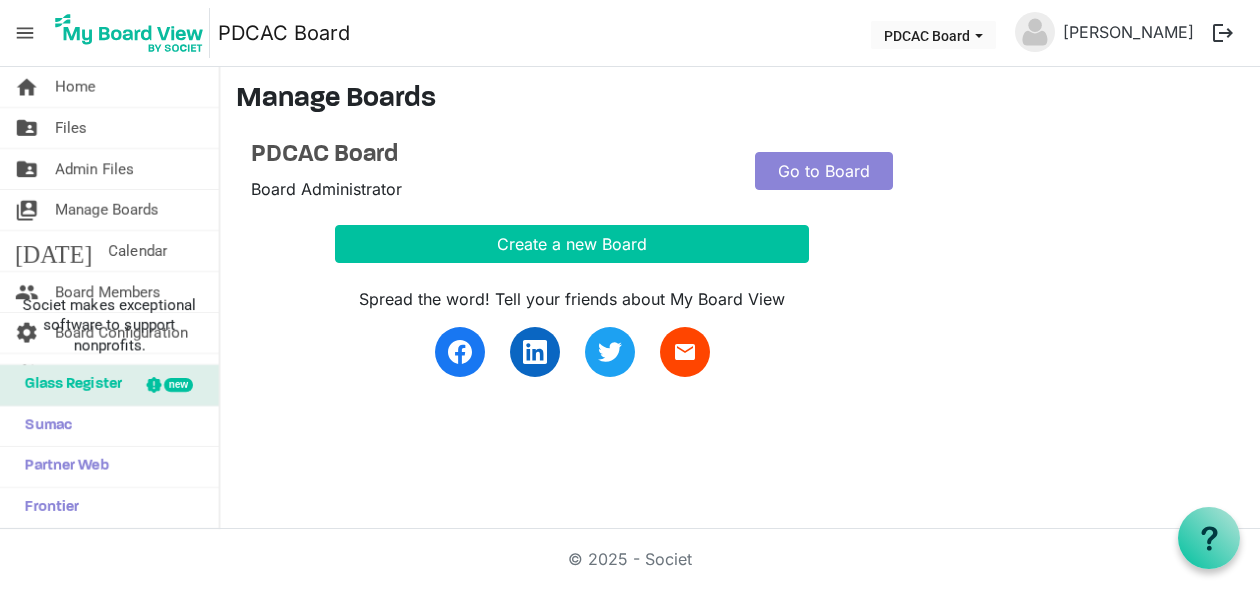 click on "menu" at bounding box center [25, 33] 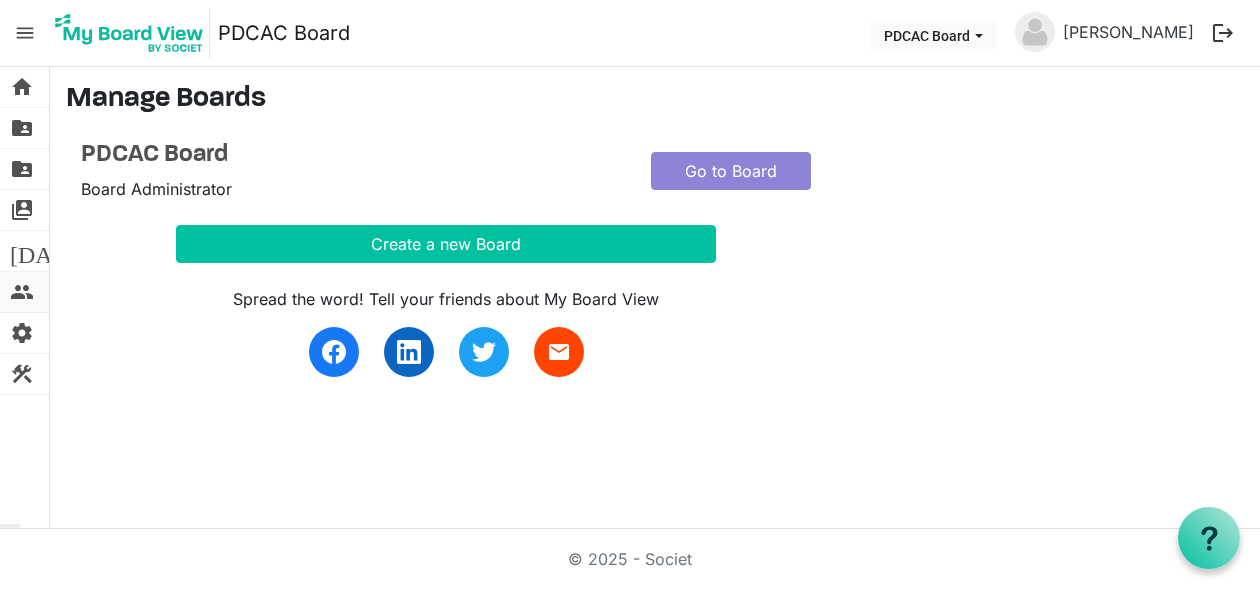 click on "people" at bounding box center (22, 292) 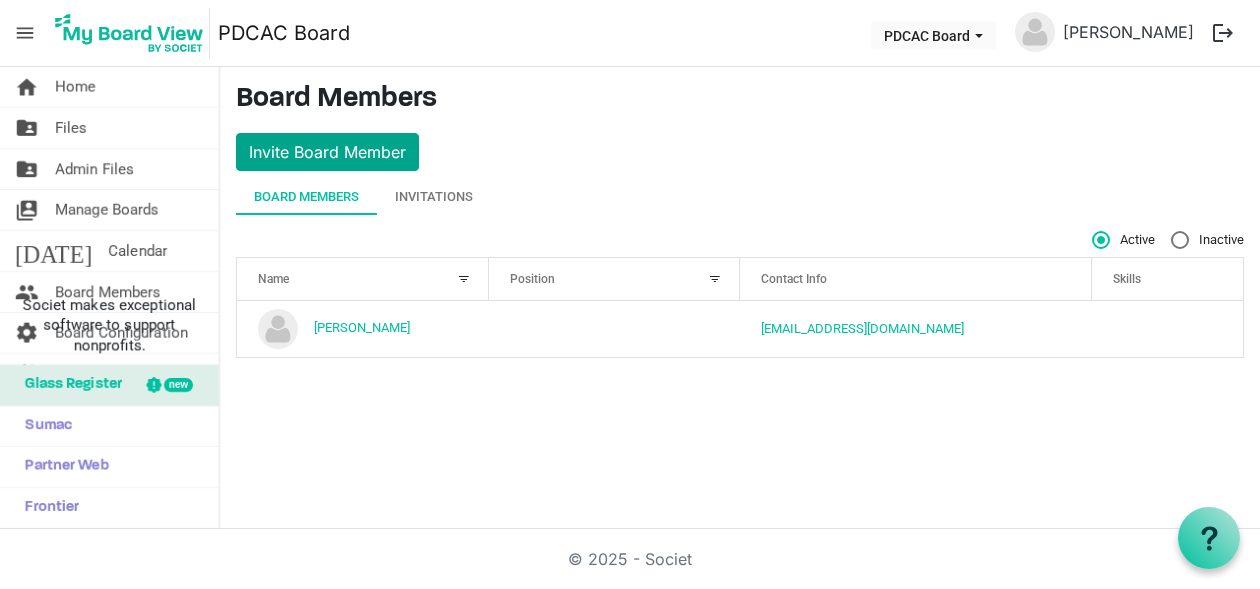 scroll, scrollTop: 0, scrollLeft: 0, axis: both 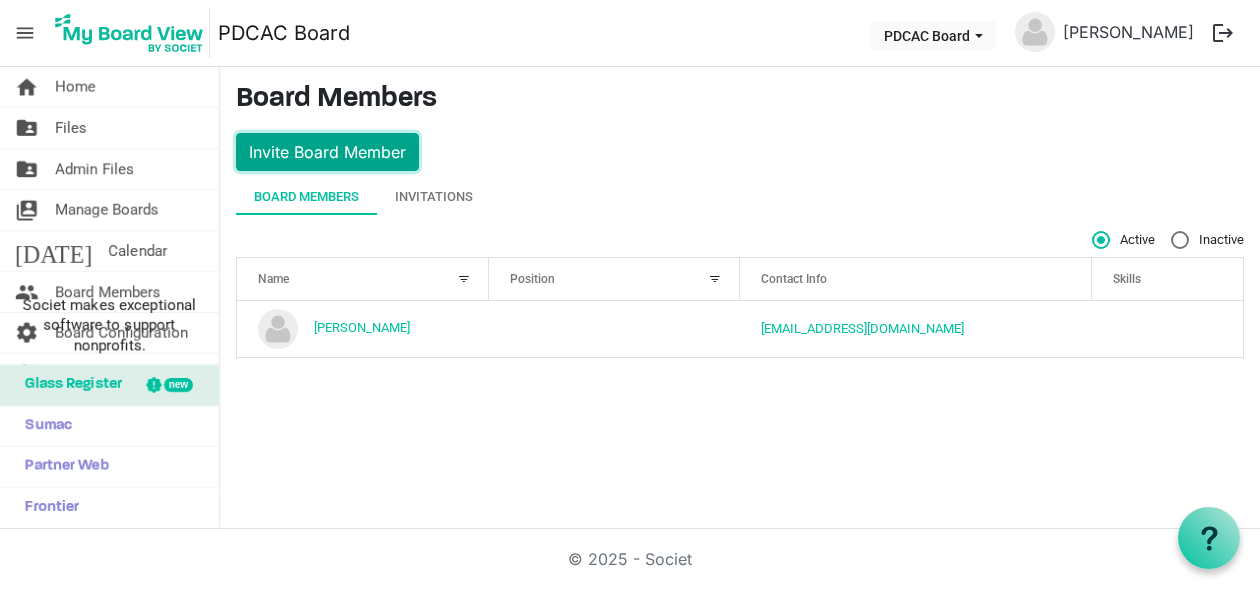 click on "Invite Board Member" at bounding box center (327, 152) 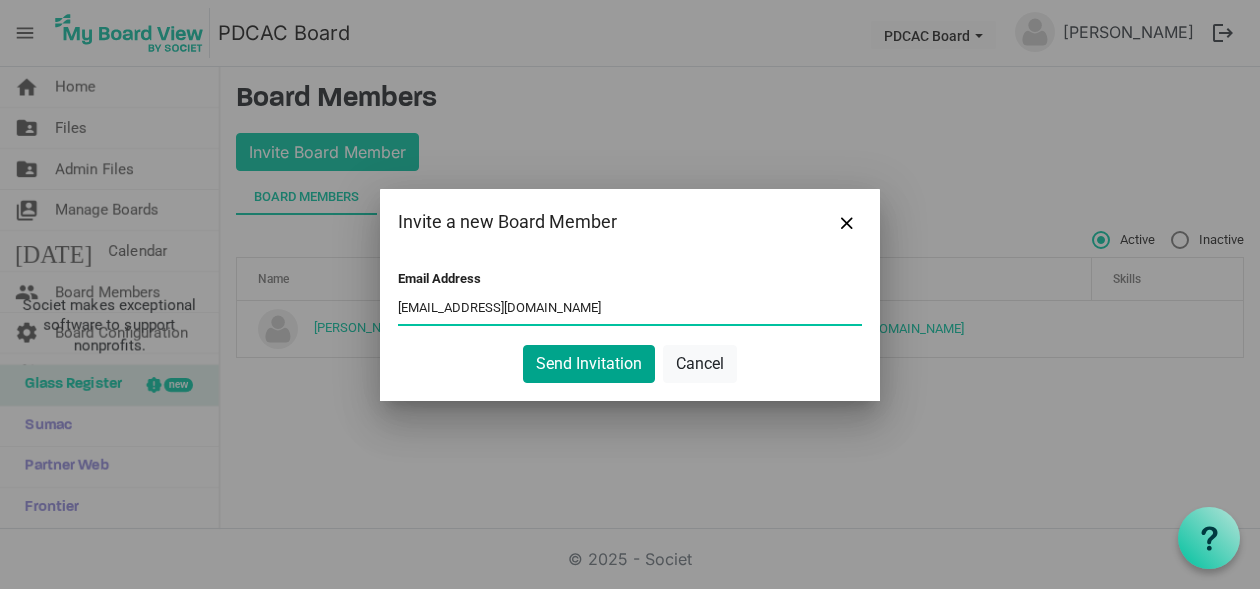 type on "[EMAIL_ADDRESS][DOMAIN_NAME]" 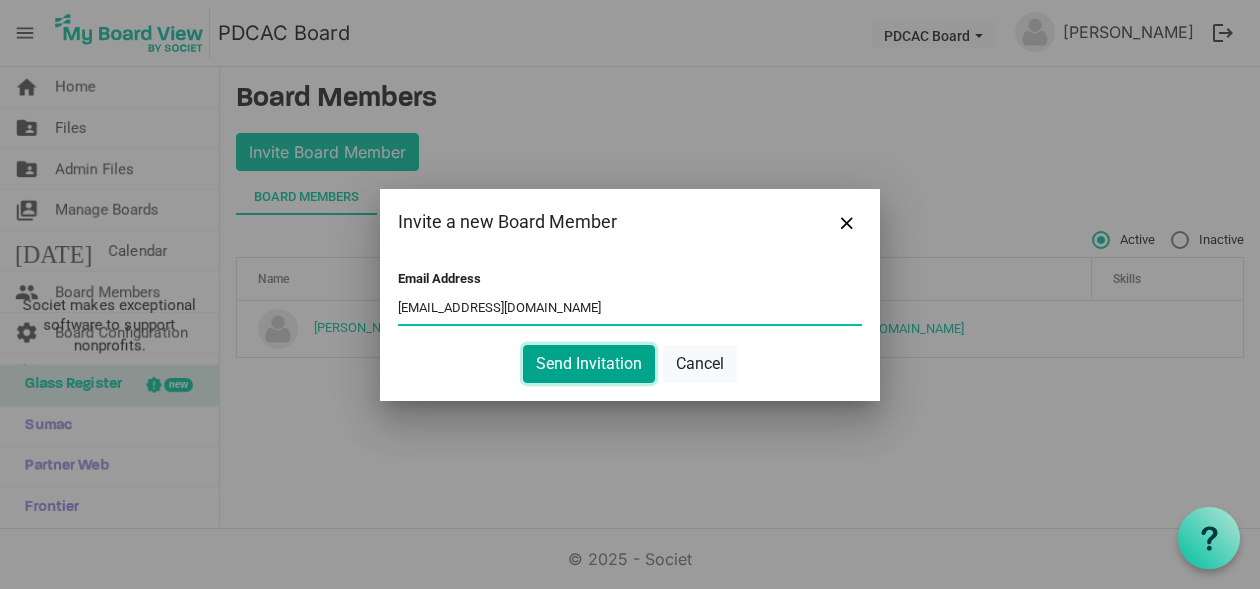 click on "Send Invitation" at bounding box center [589, 364] 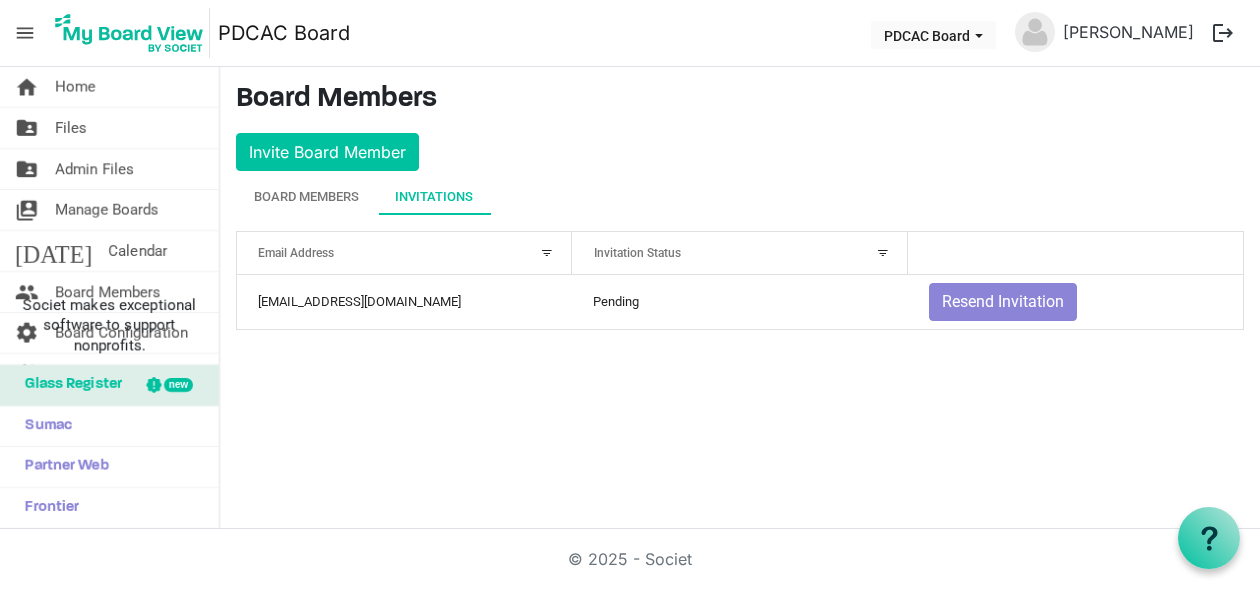 click on "menu" at bounding box center (25, 33) 